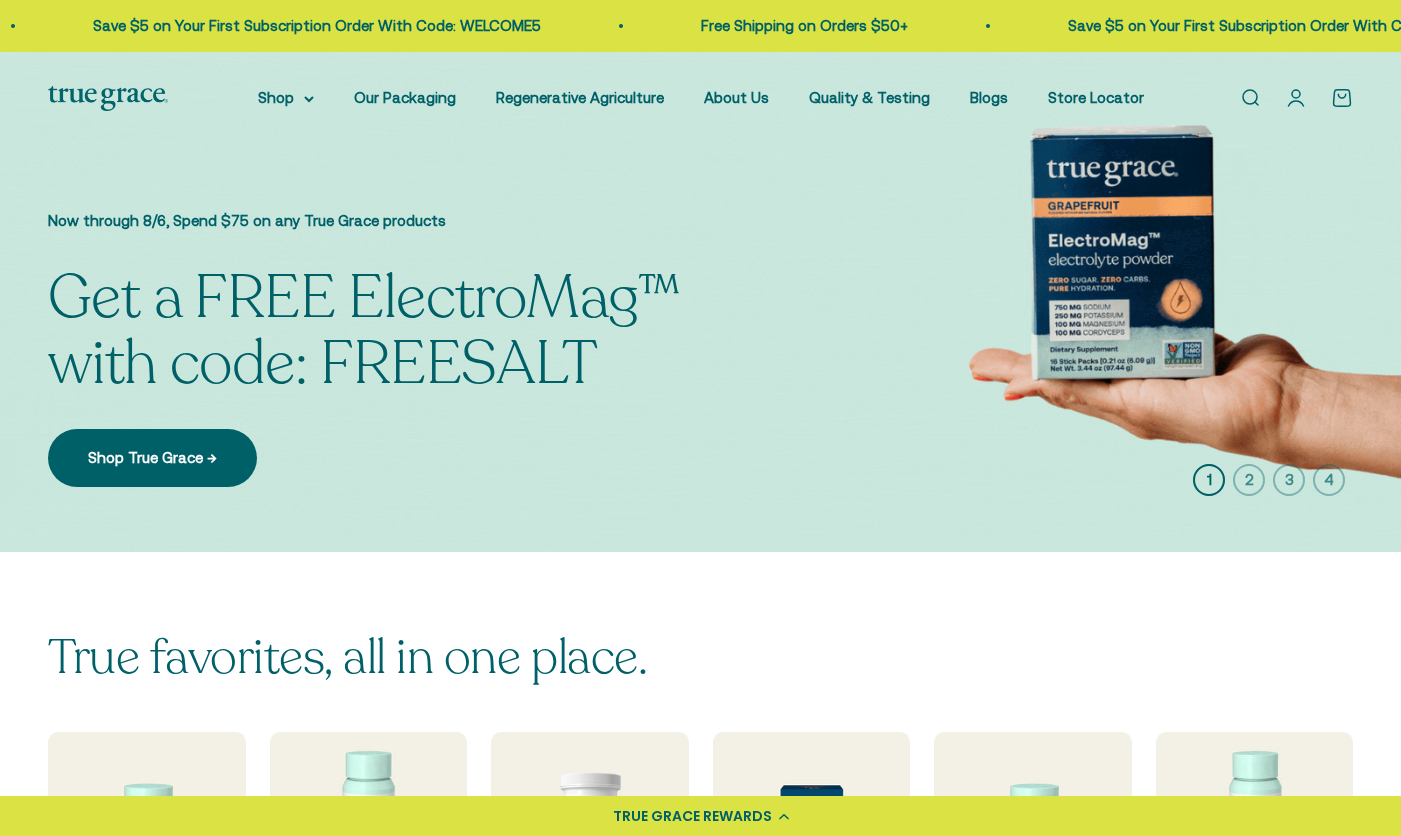 scroll, scrollTop: 0, scrollLeft: 0, axis: both 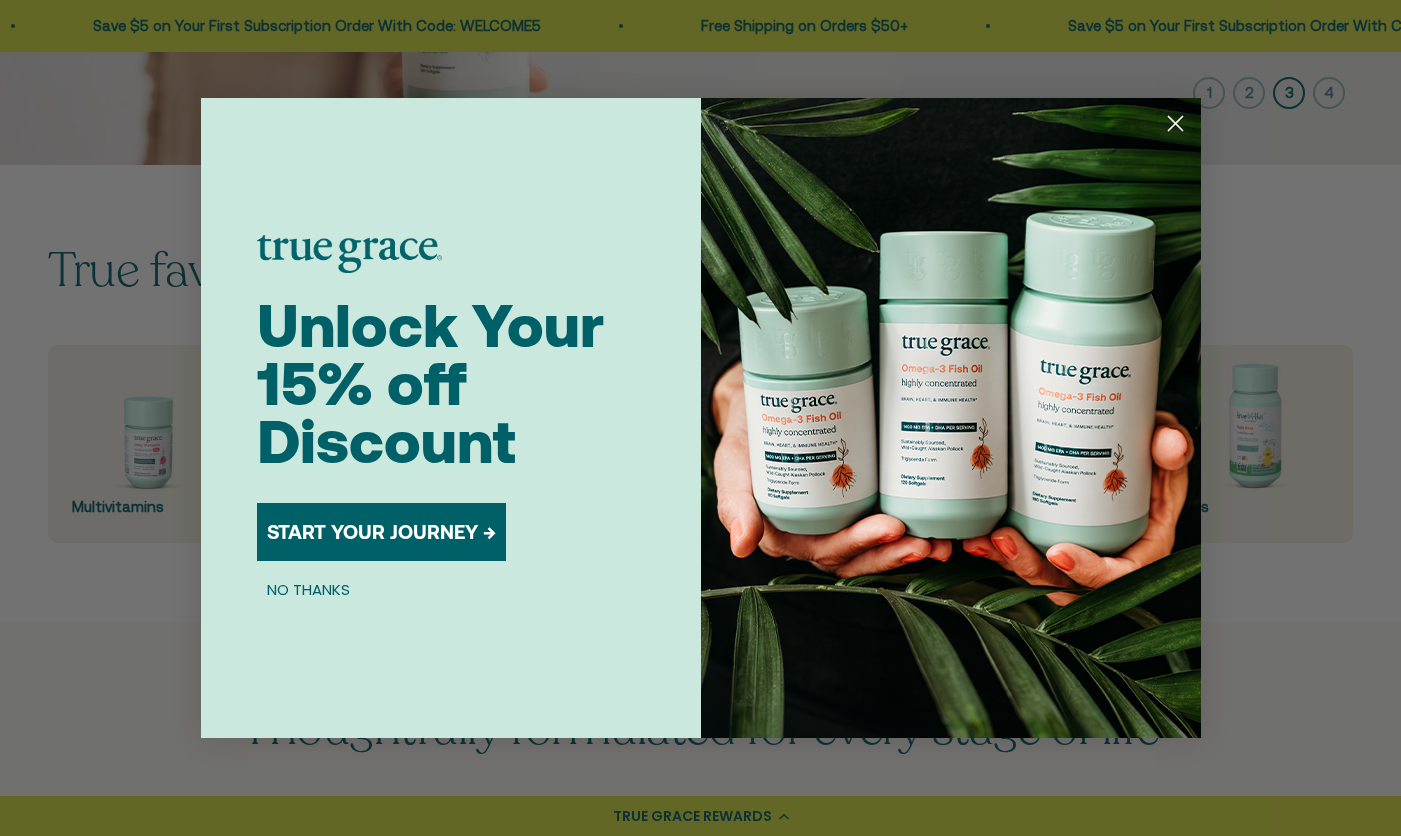 click on "START YOUR JOURNEY →" at bounding box center (381, 532) 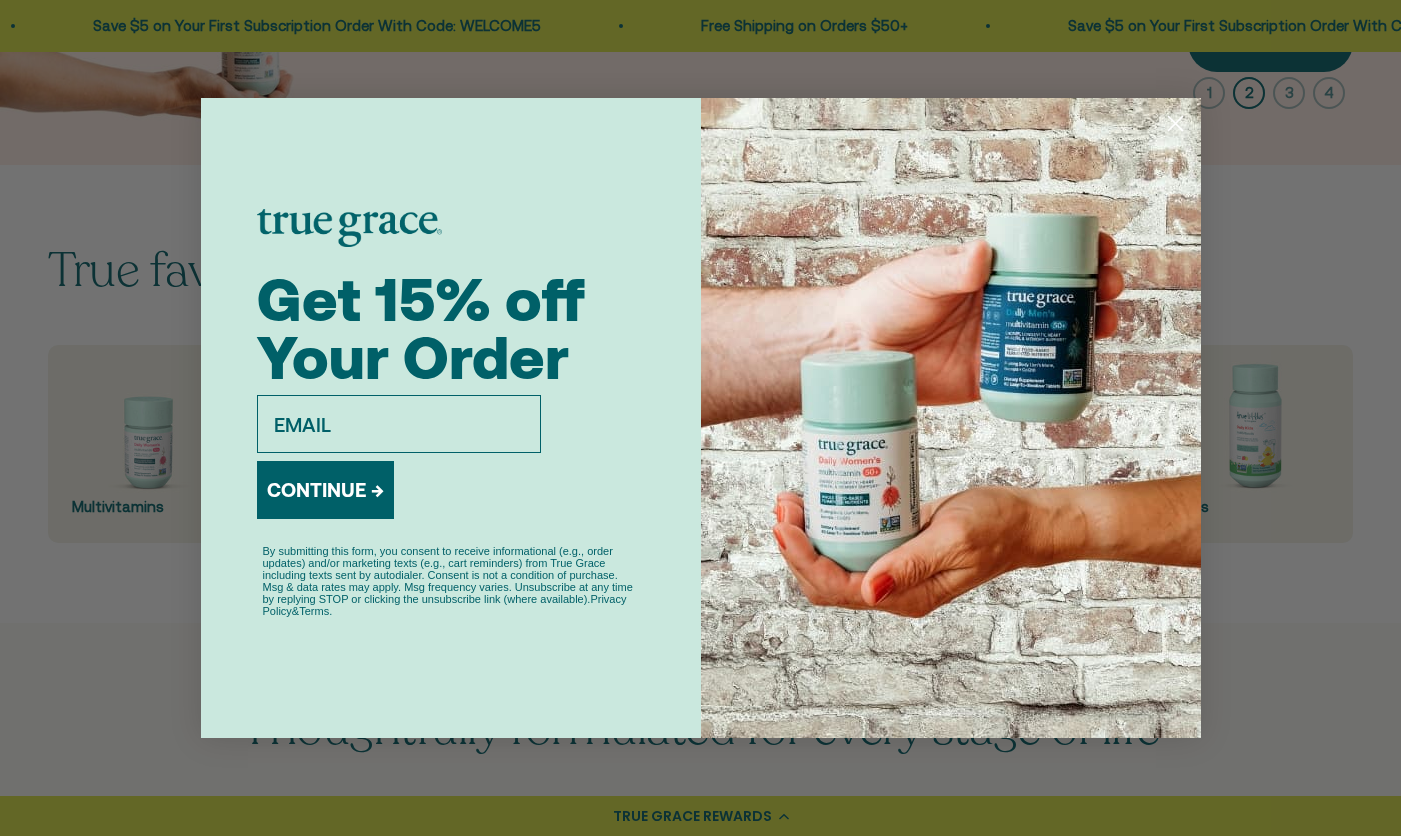 click on "CONTINUE →" at bounding box center (325, 490) 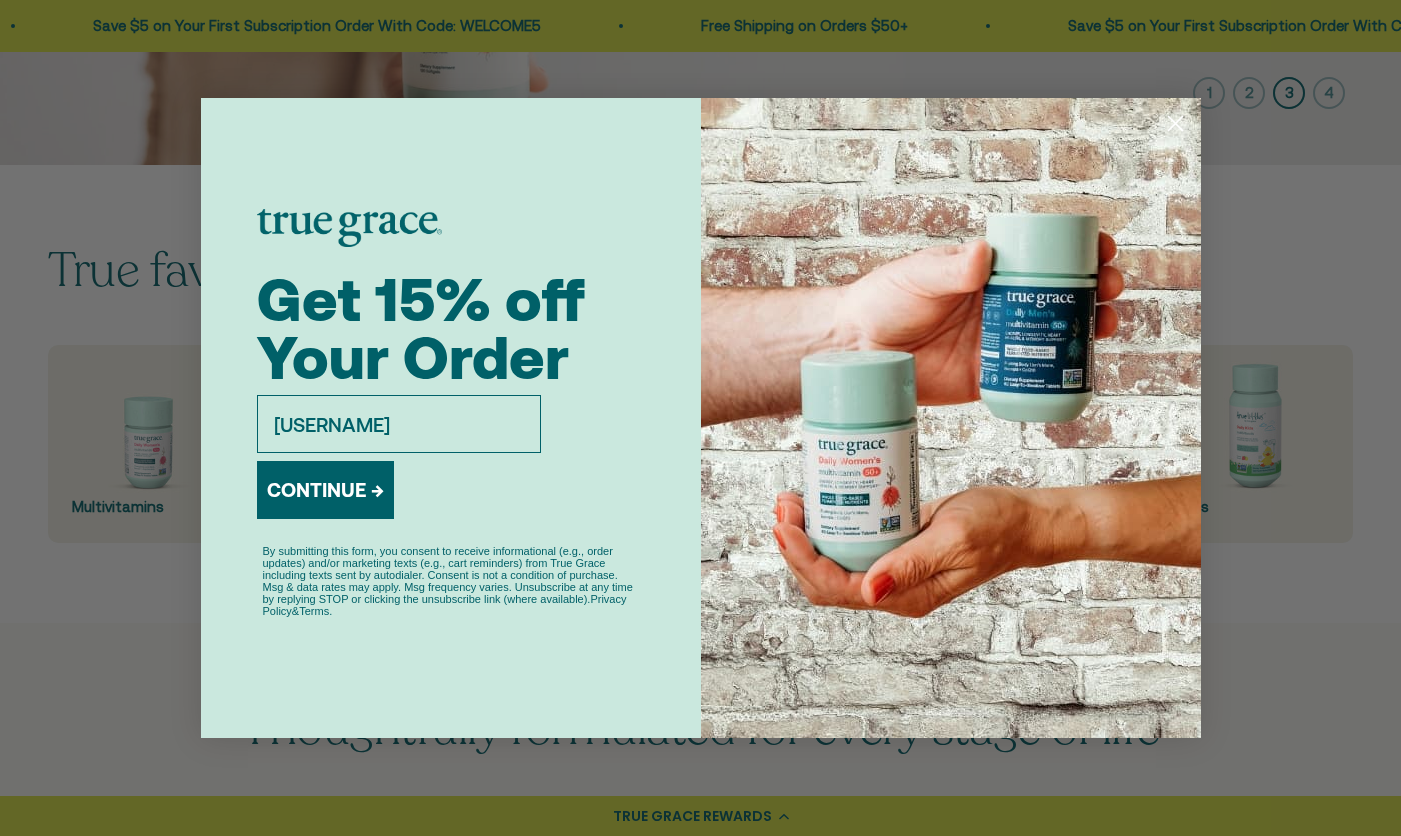 type on "anthonypollina5@aol.com" 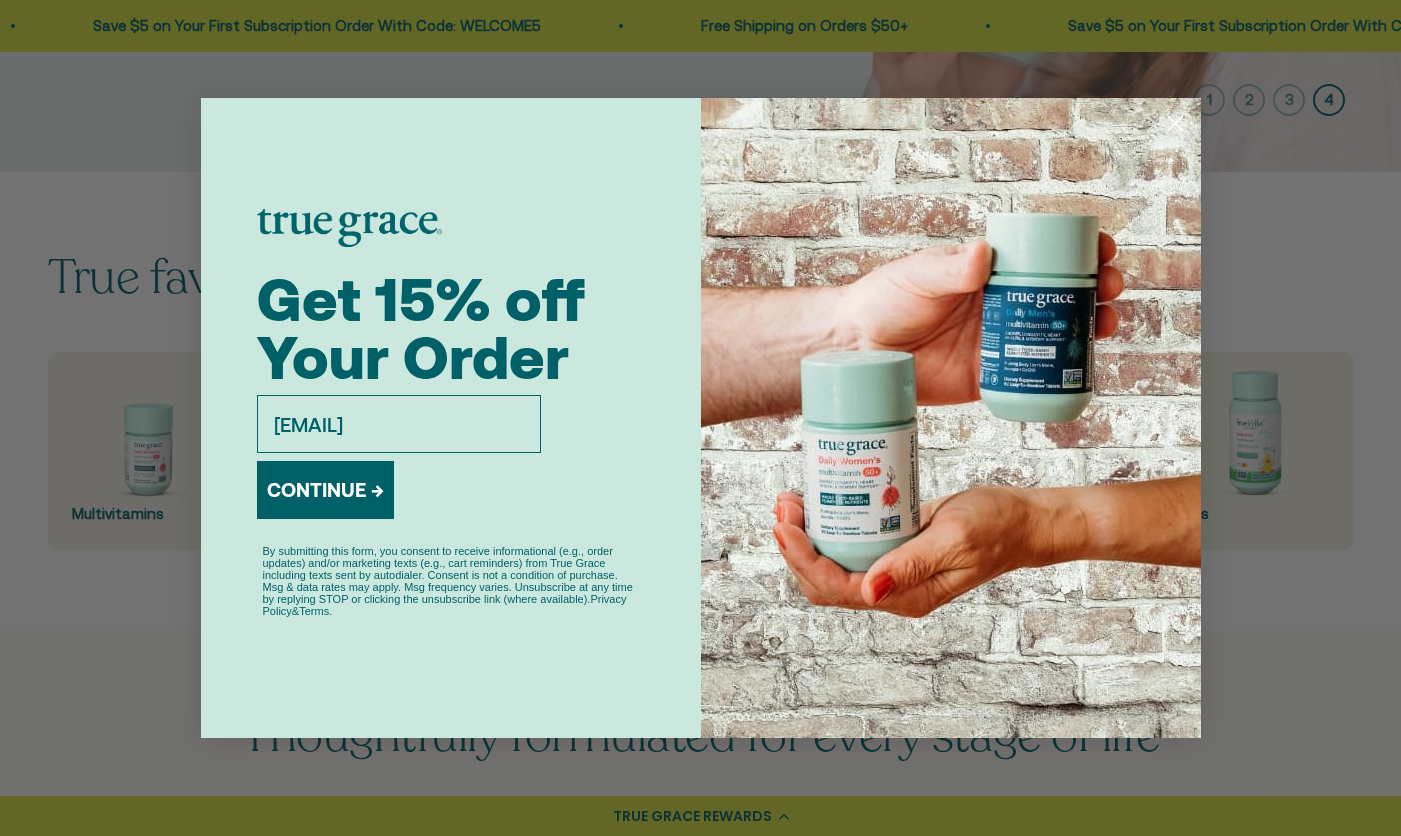 scroll, scrollTop: 342, scrollLeft: 0, axis: vertical 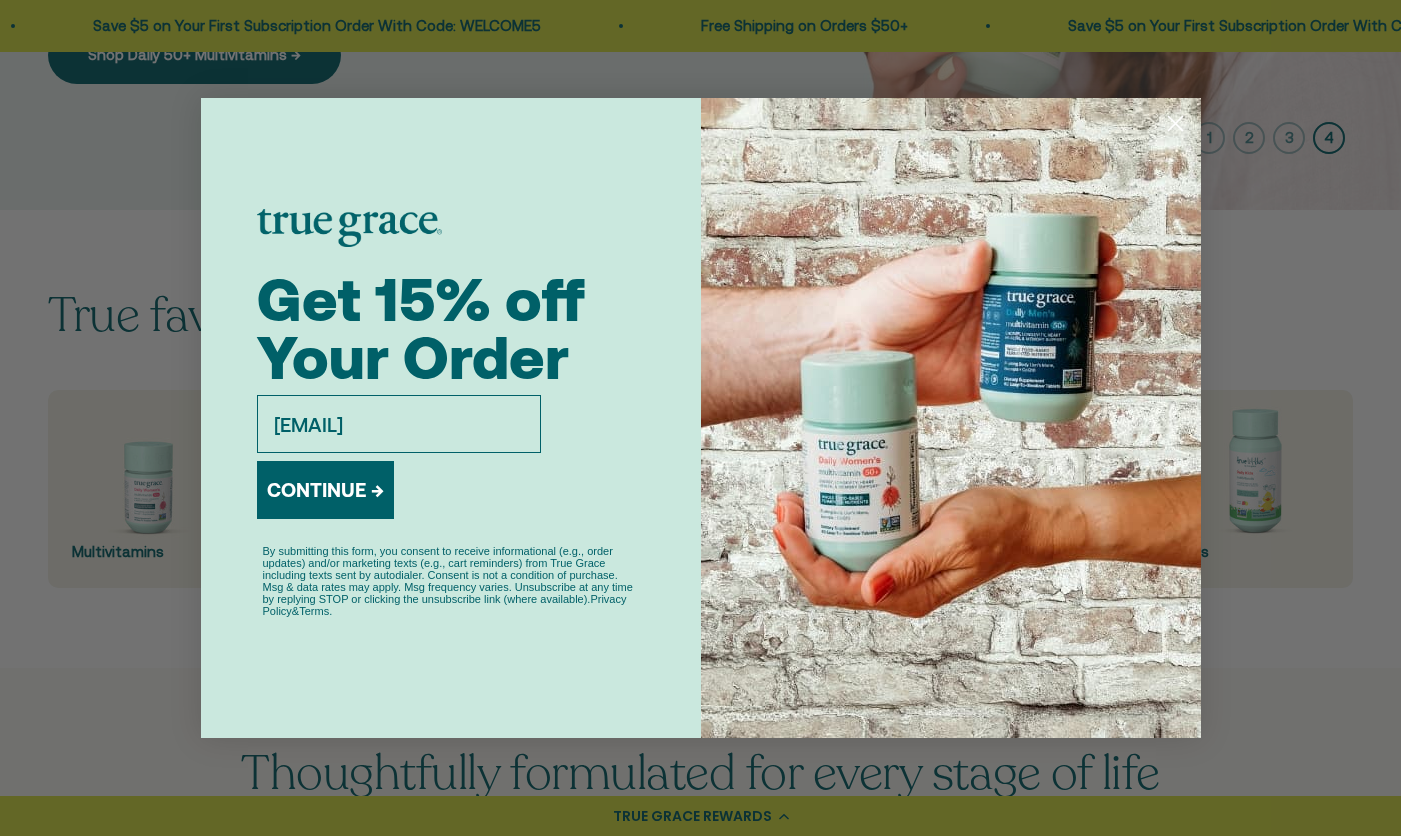 click on "CONTINUE →" at bounding box center [325, 490] 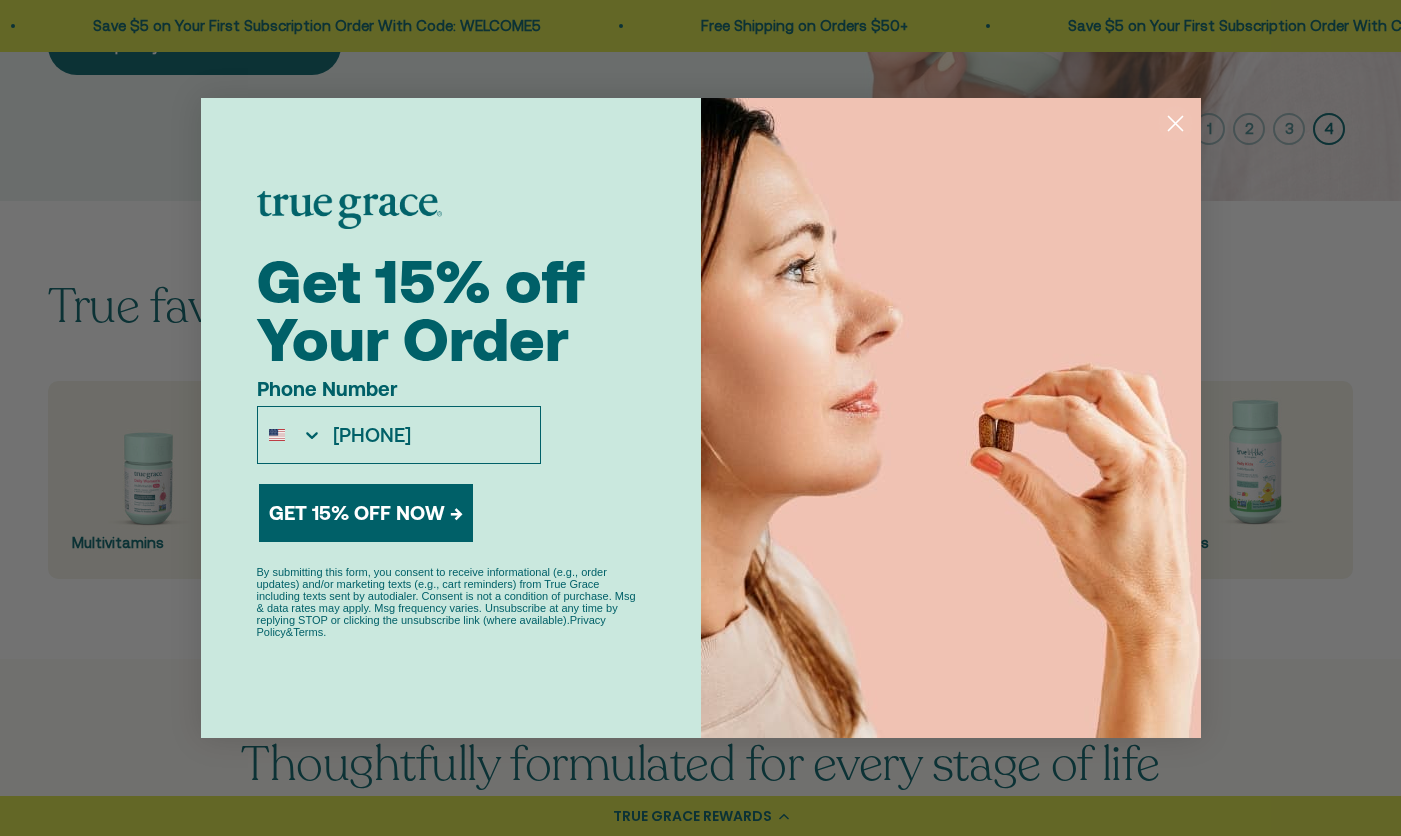 scroll, scrollTop: 336, scrollLeft: 0, axis: vertical 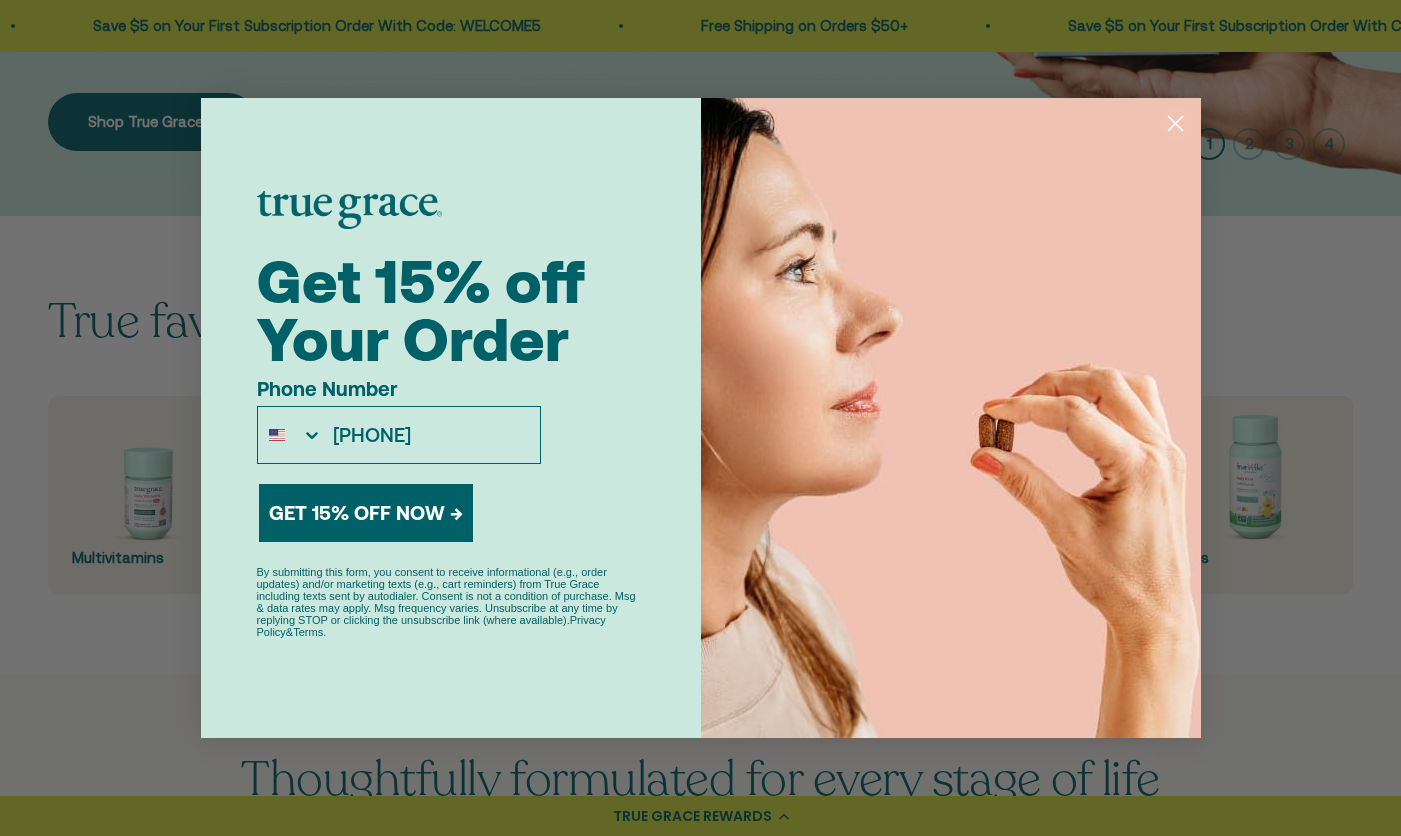 type on "914-707-0640" 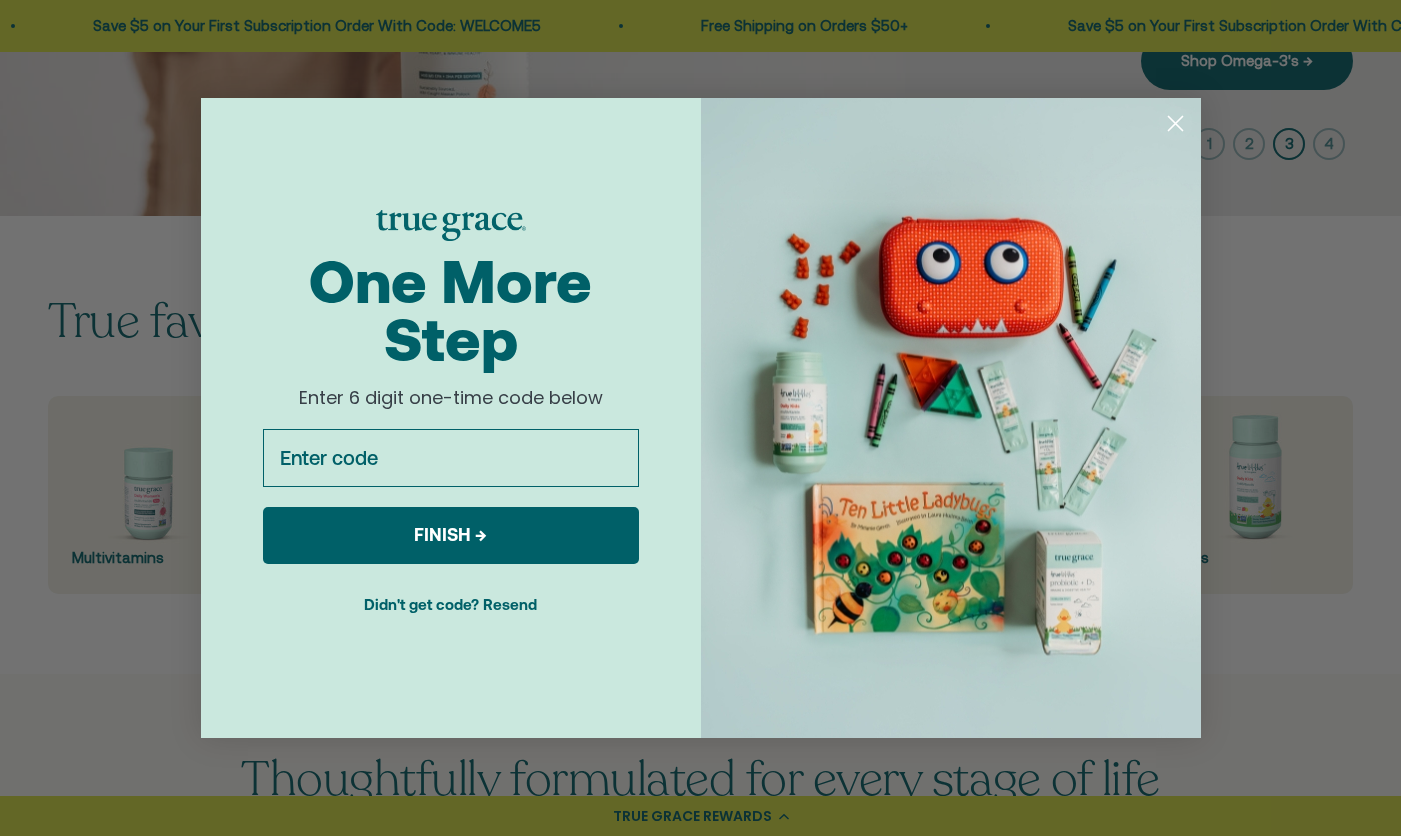 scroll, scrollTop: 337, scrollLeft: 0, axis: vertical 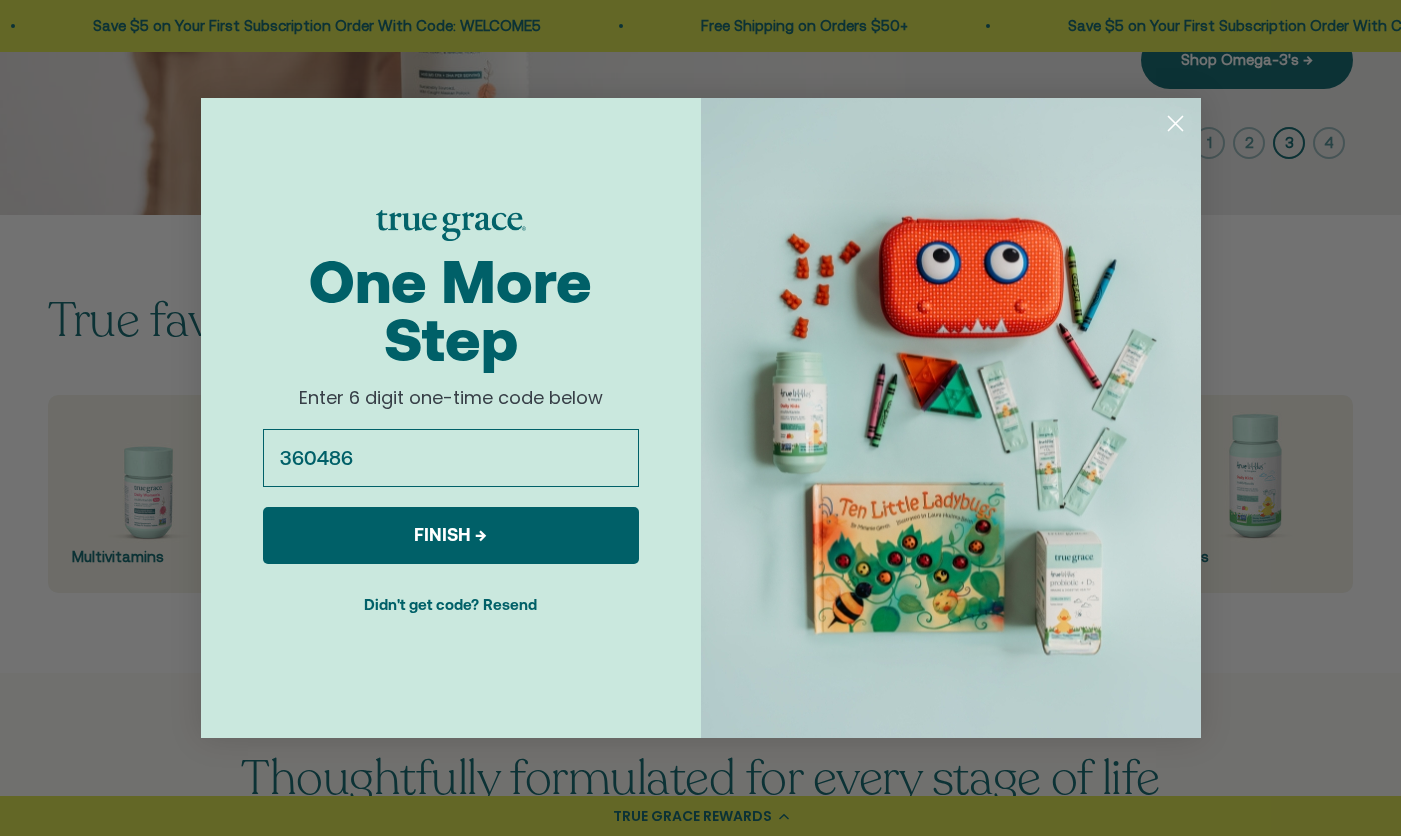 type on "360486" 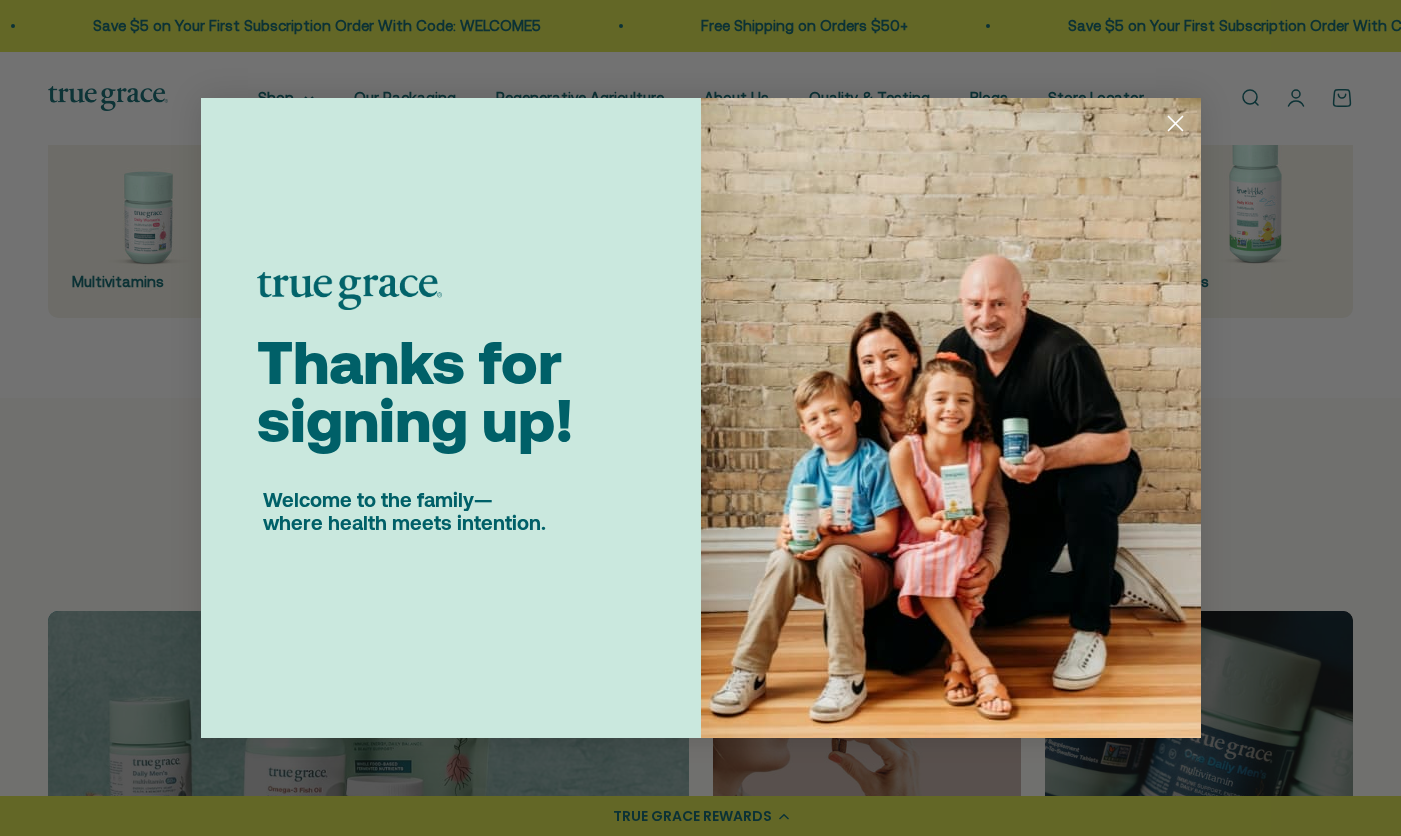 scroll, scrollTop: 187, scrollLeft: 0, axis: vertical 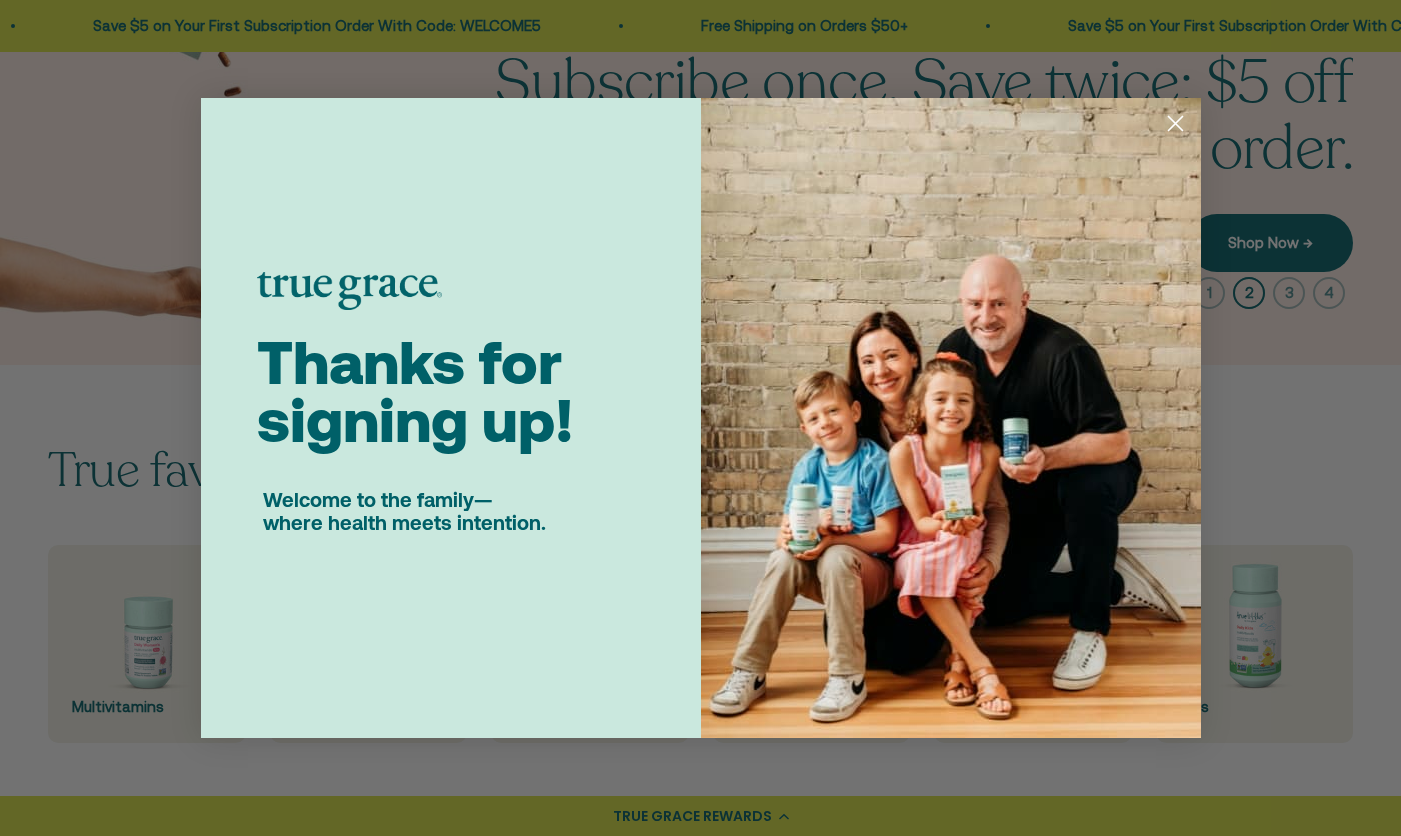 click on "Thanks for signing up!" at bounding box center [451, 400] 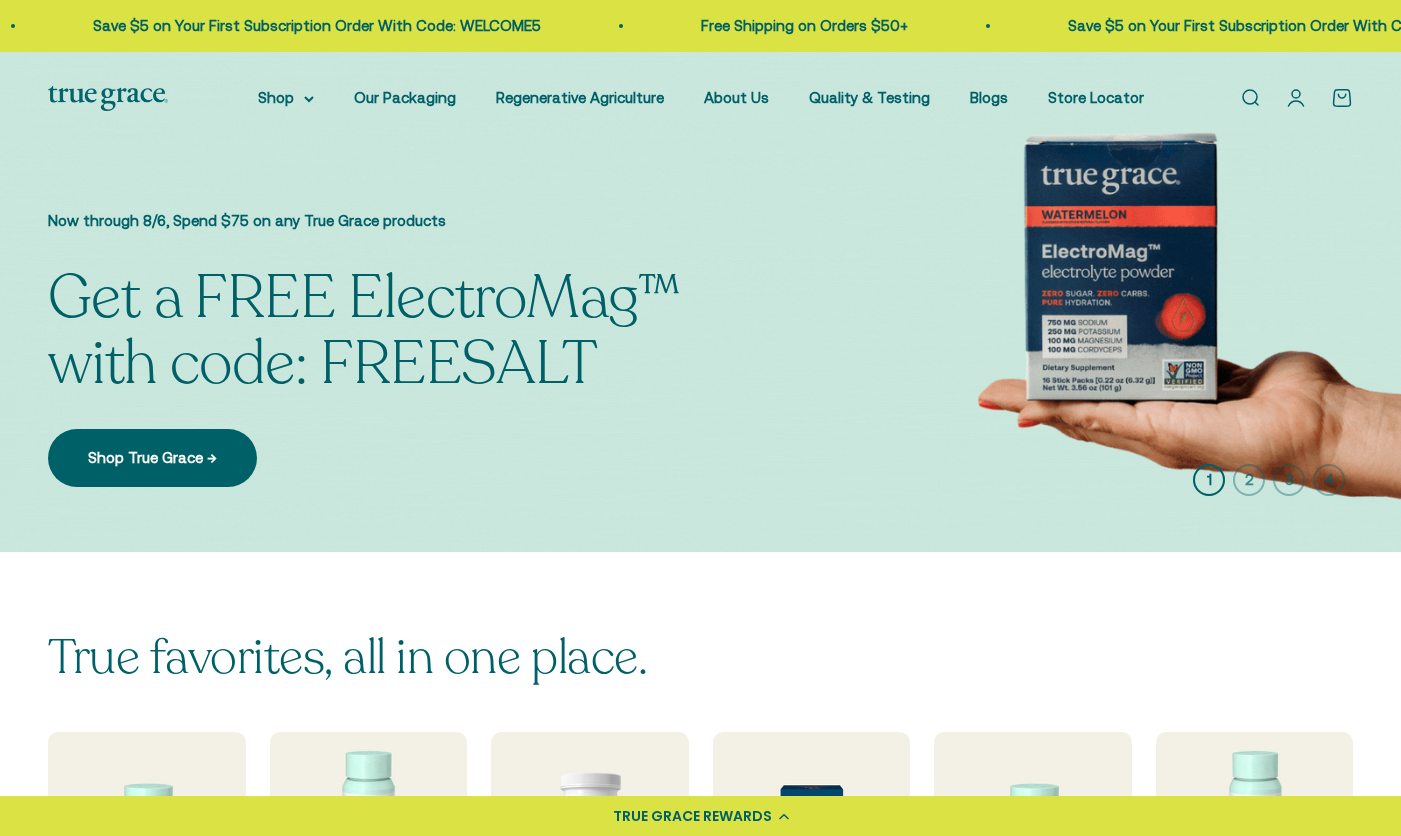 scroll, scrollTop: 0, scrollLeft: 0, axis: both 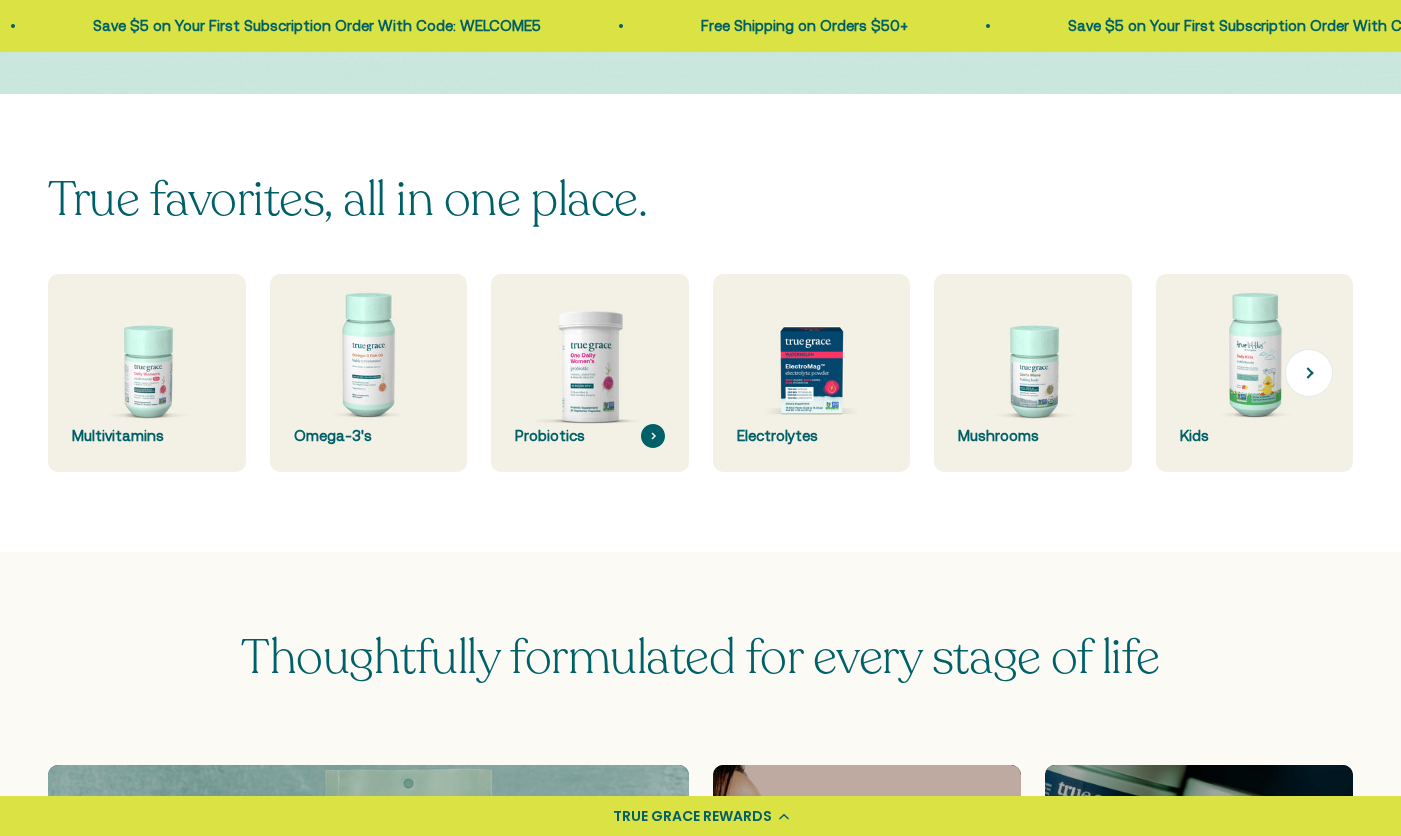 click 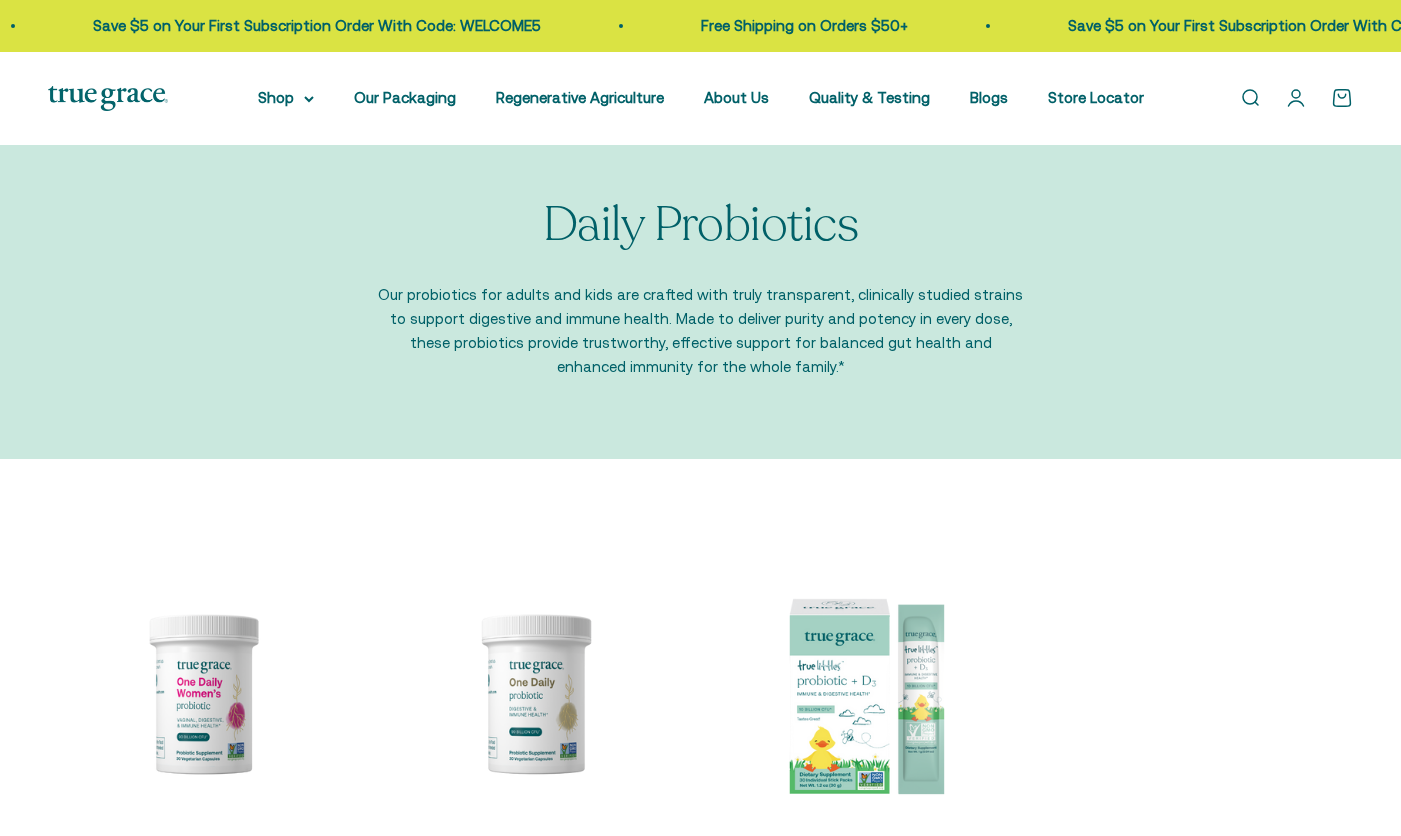 scroll, scrollTop: 26, scrollLeft: 0, axis: vertical 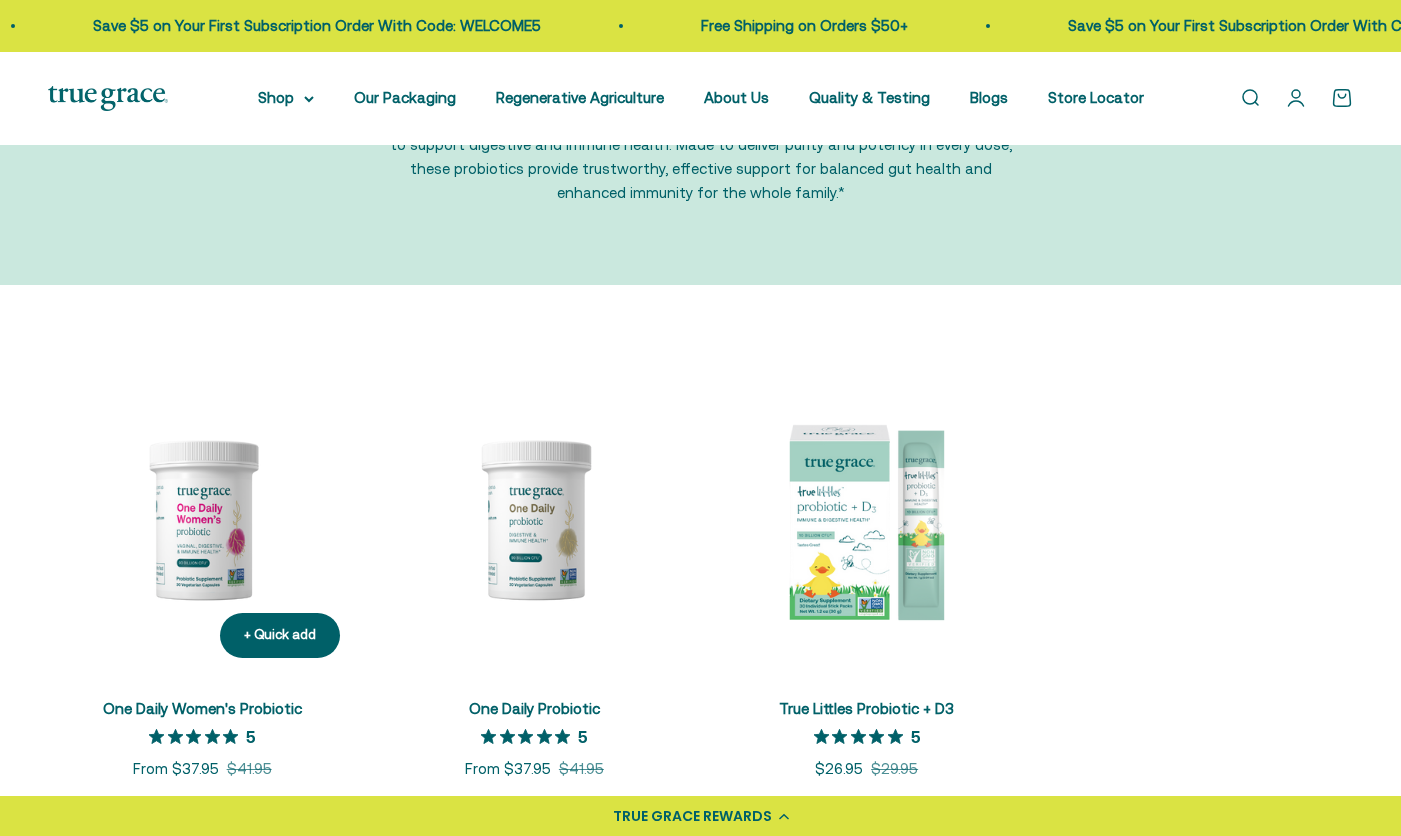 click at bounding box center [202, 519] 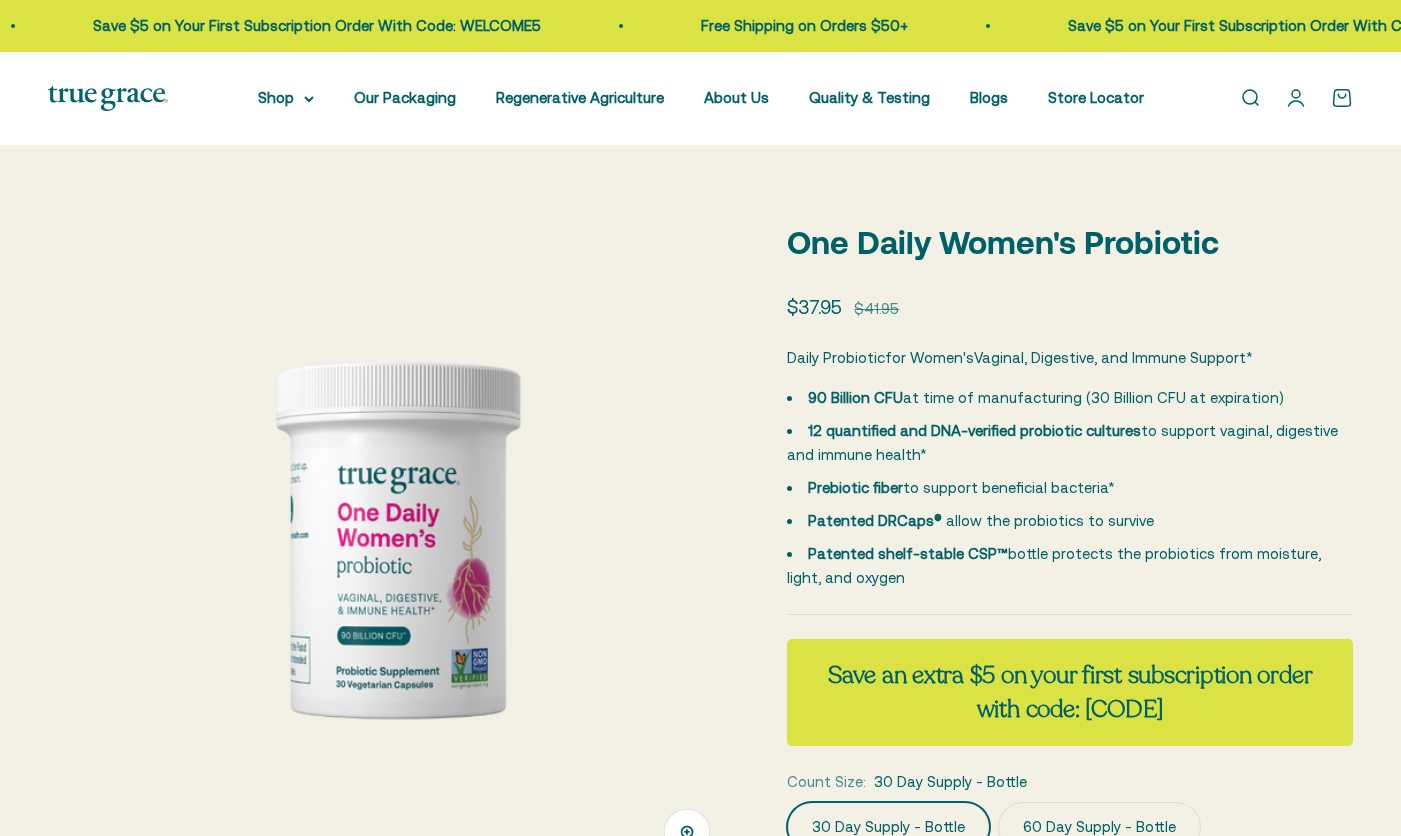 scroll, scrollTop: 0, scrollLeft: 0, axis: both 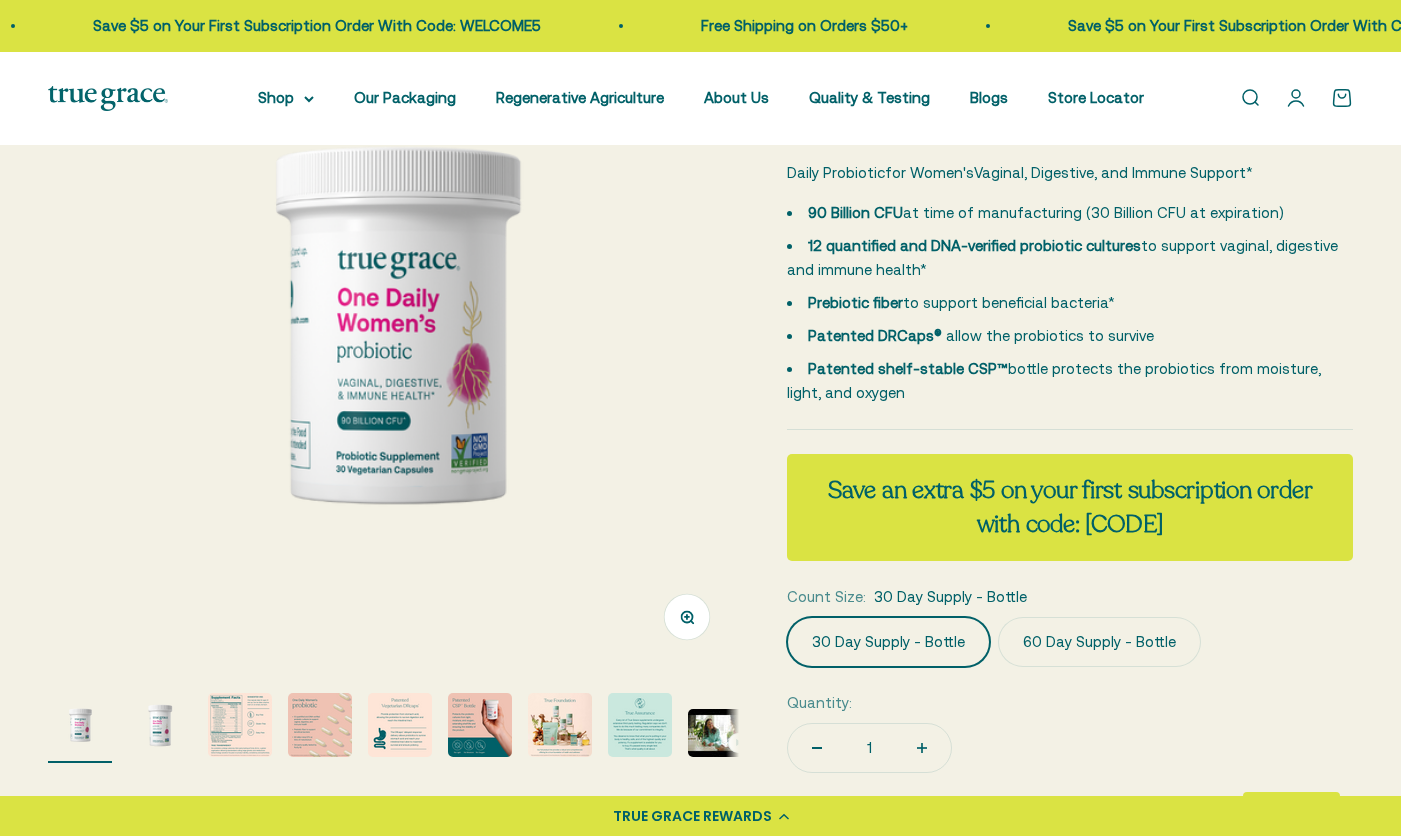 click on "60 Day Supply - Bottle" 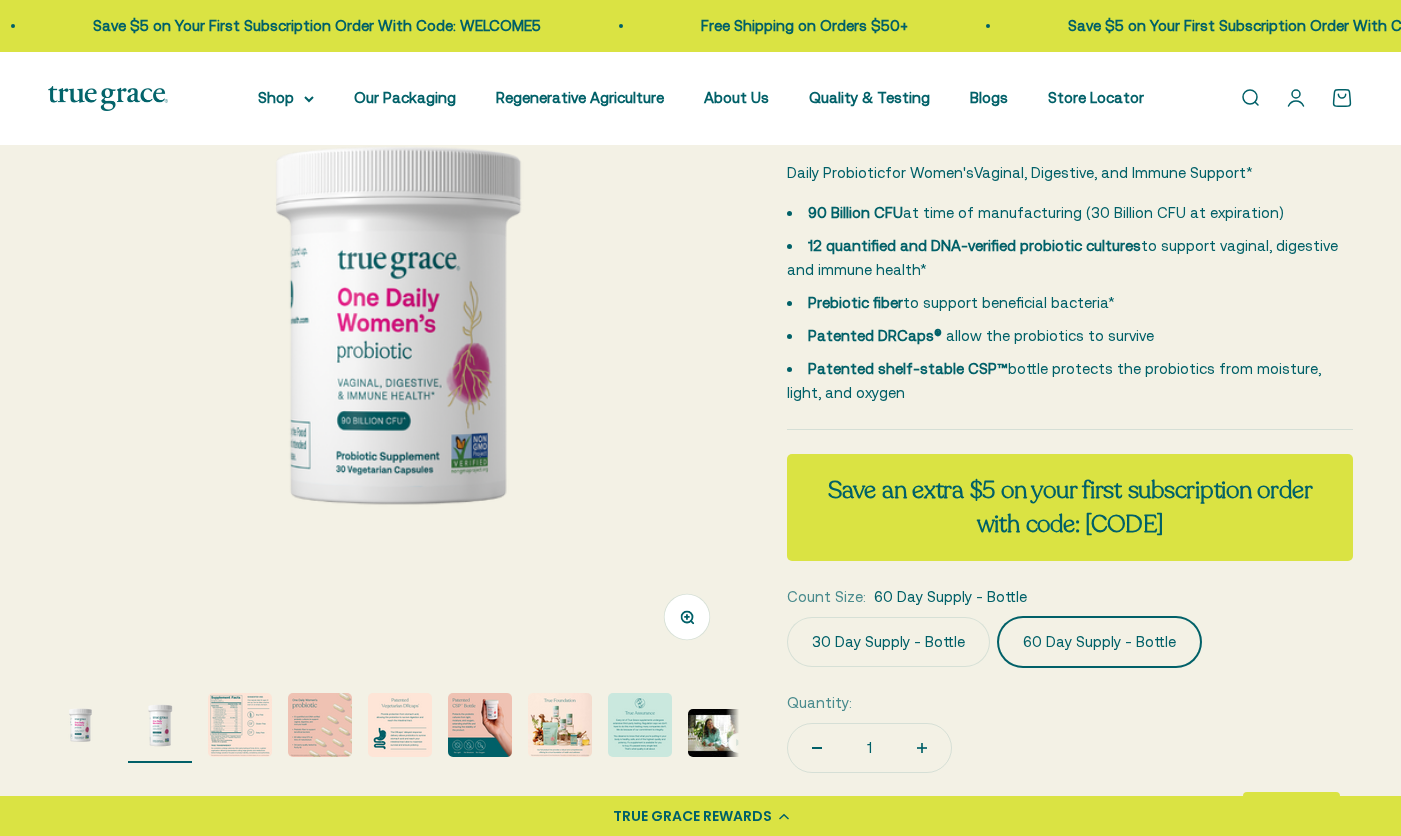 scroll, scrollTop: 0, scrollLeft: 715, axis: horizontal 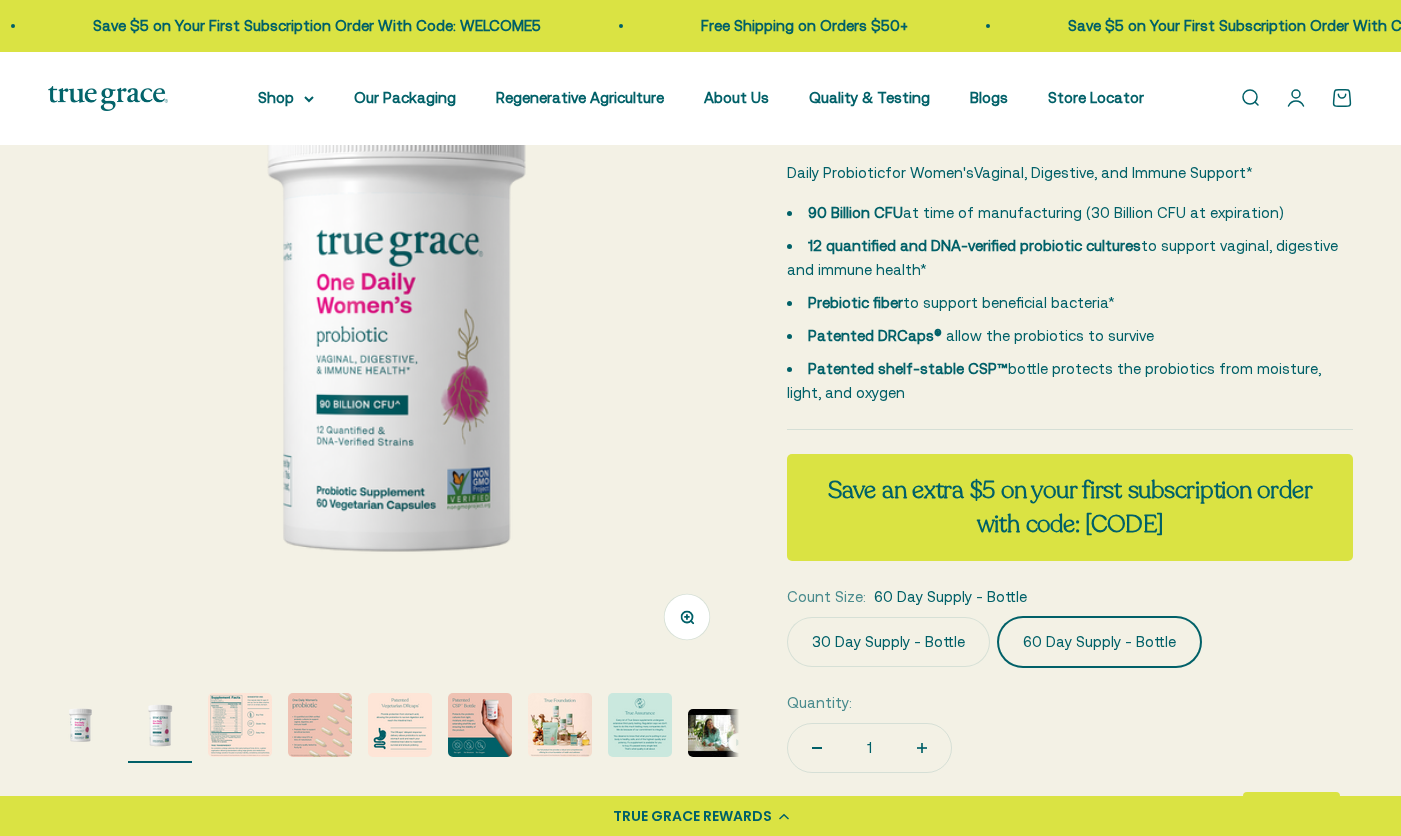 click on "60 Day Supply - Bottle" 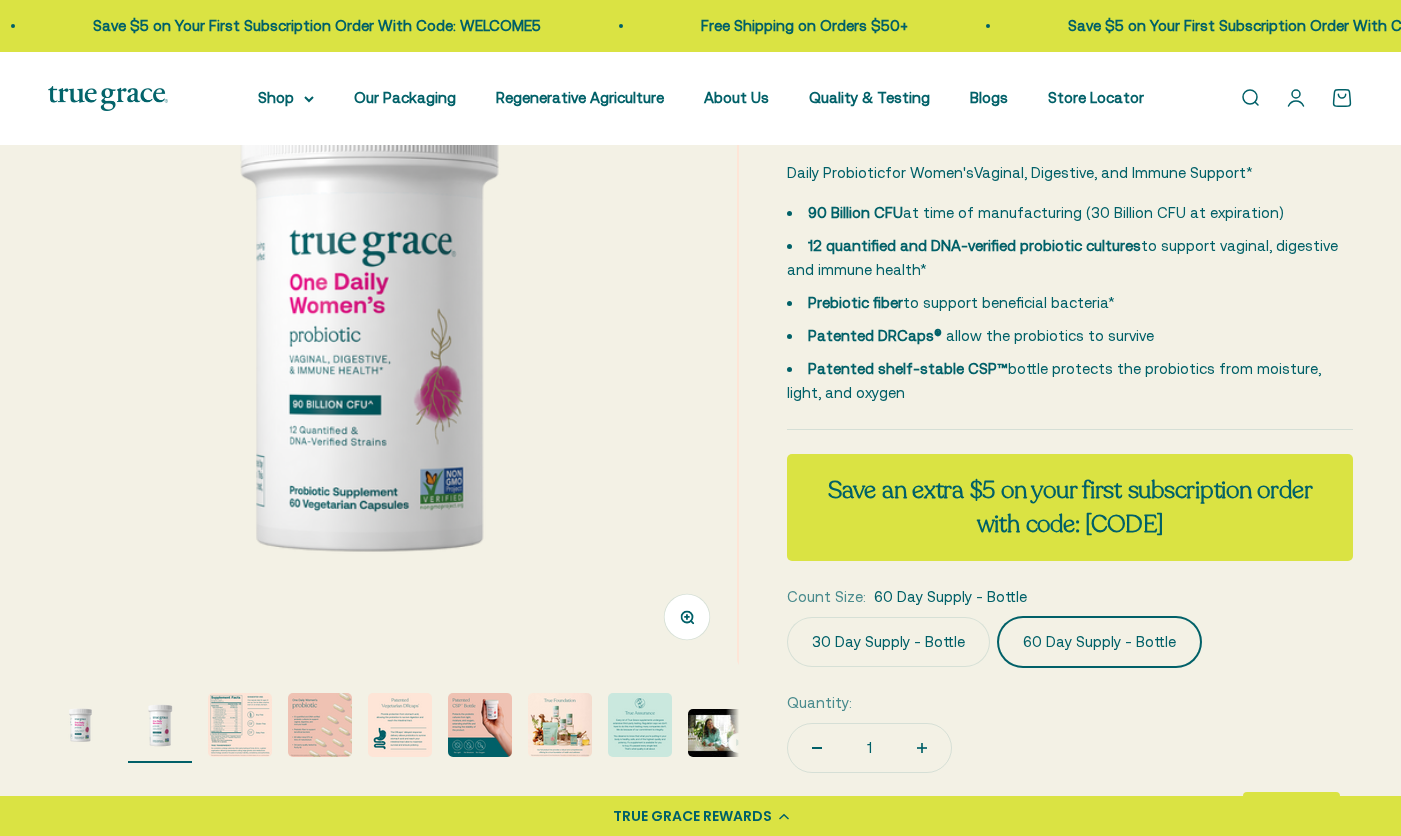 scroll, scrollTop: 0, scrollLeft: 715, axis: horizontal 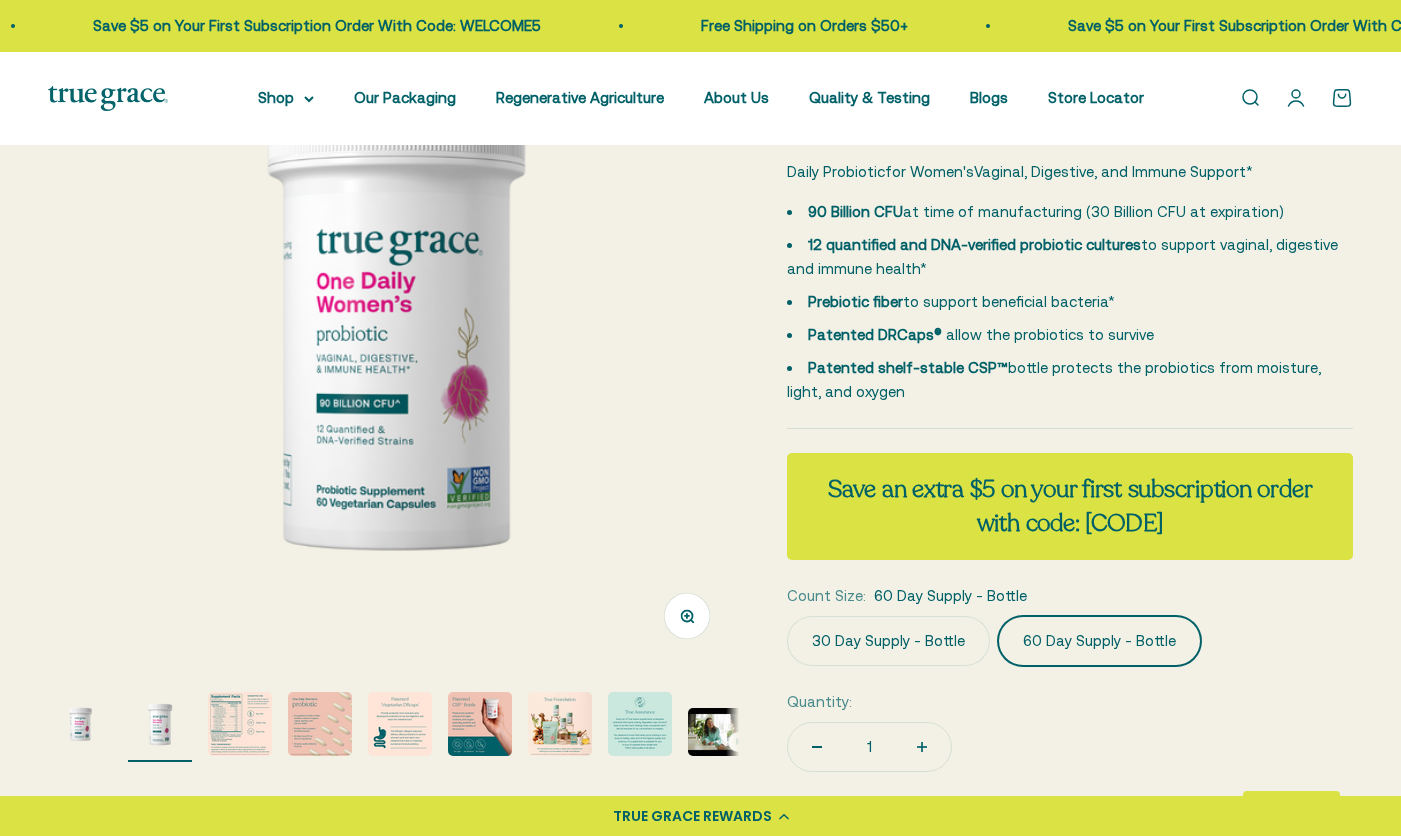 click at bounding box center [393, 322] 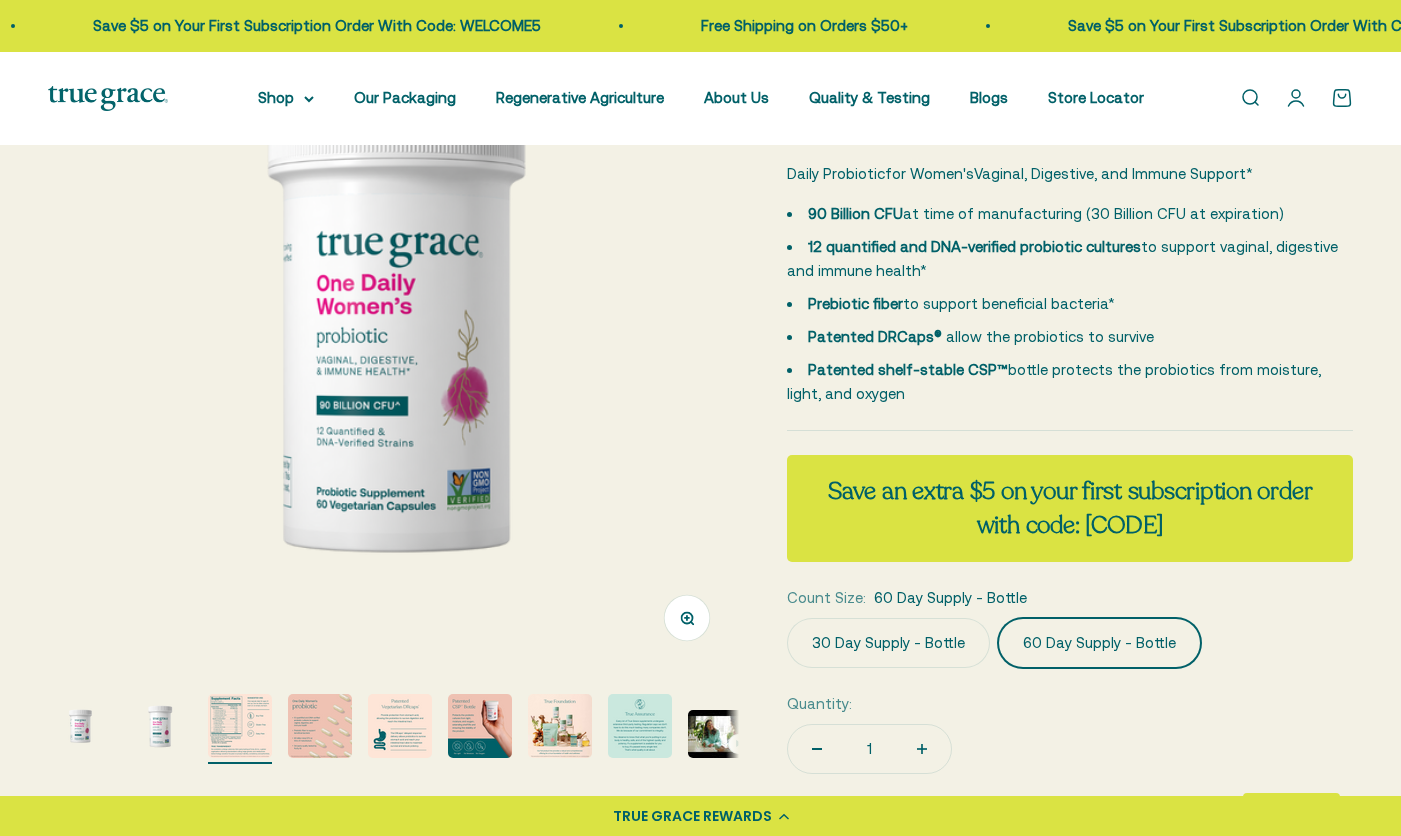 scroll, scrollTop: 211, scrollLeft: 0, axis: vertical 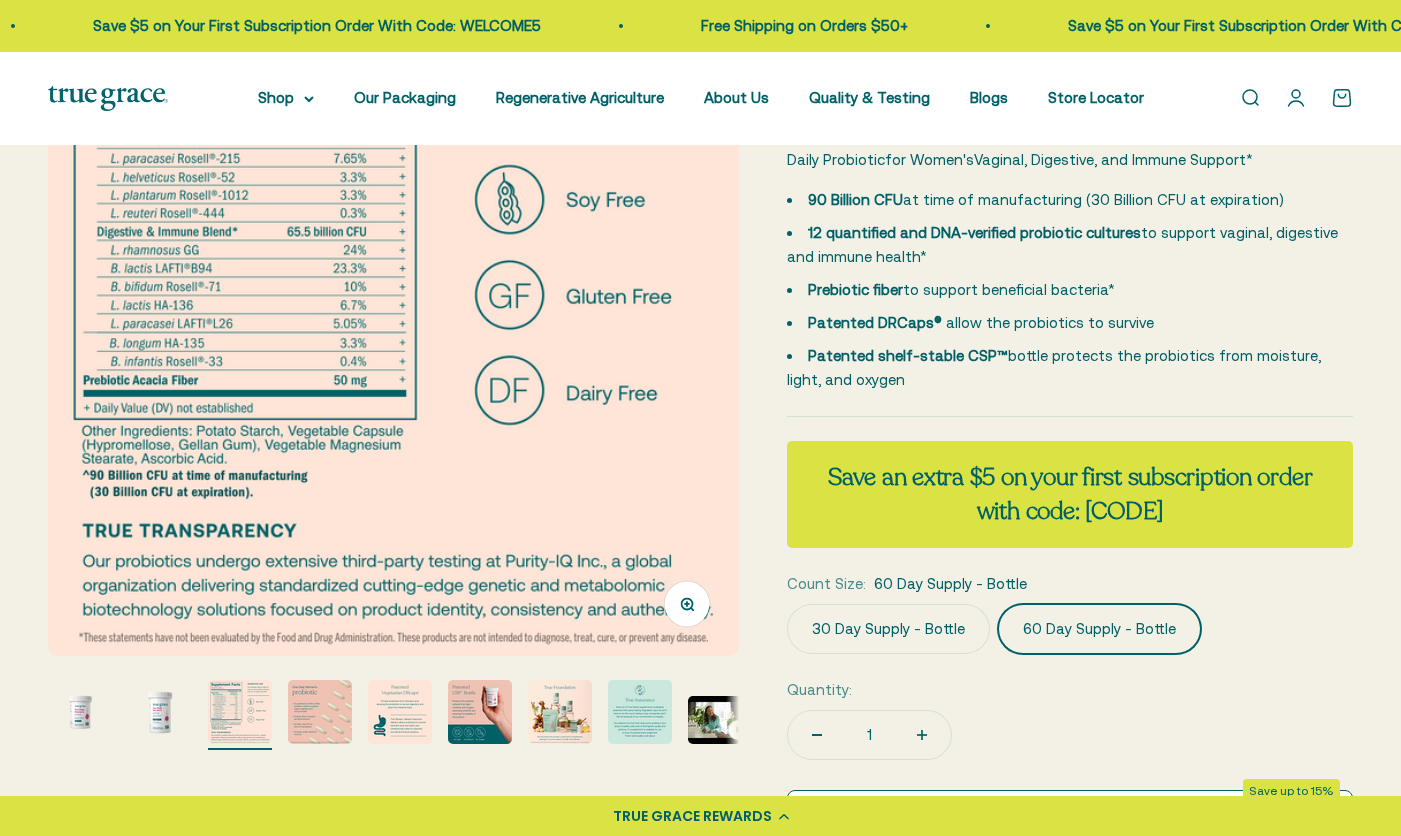 click on "60 Day Supply - Bottle" 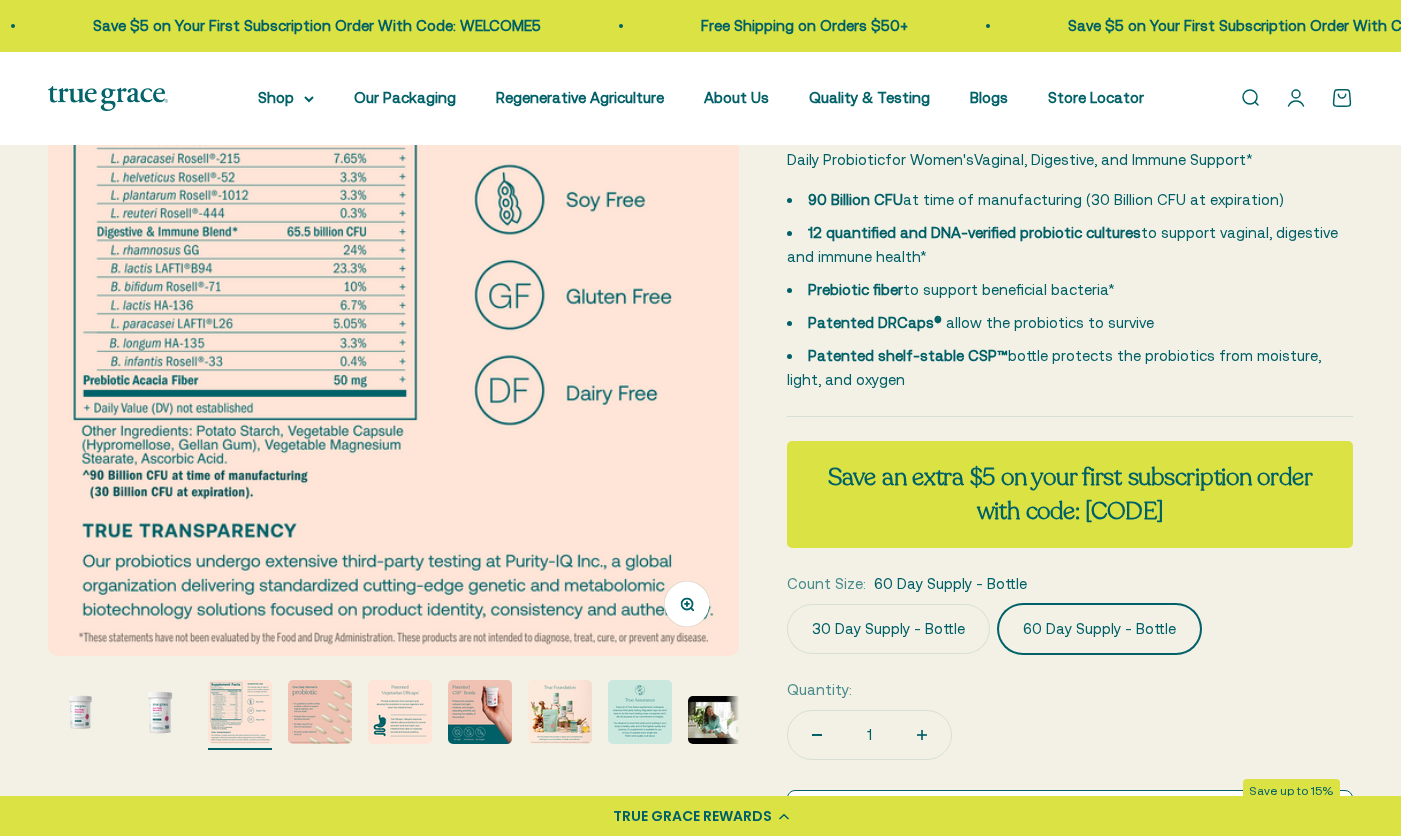 click on "Save an extra $5 on your first subscription order with code: WELCOME5" 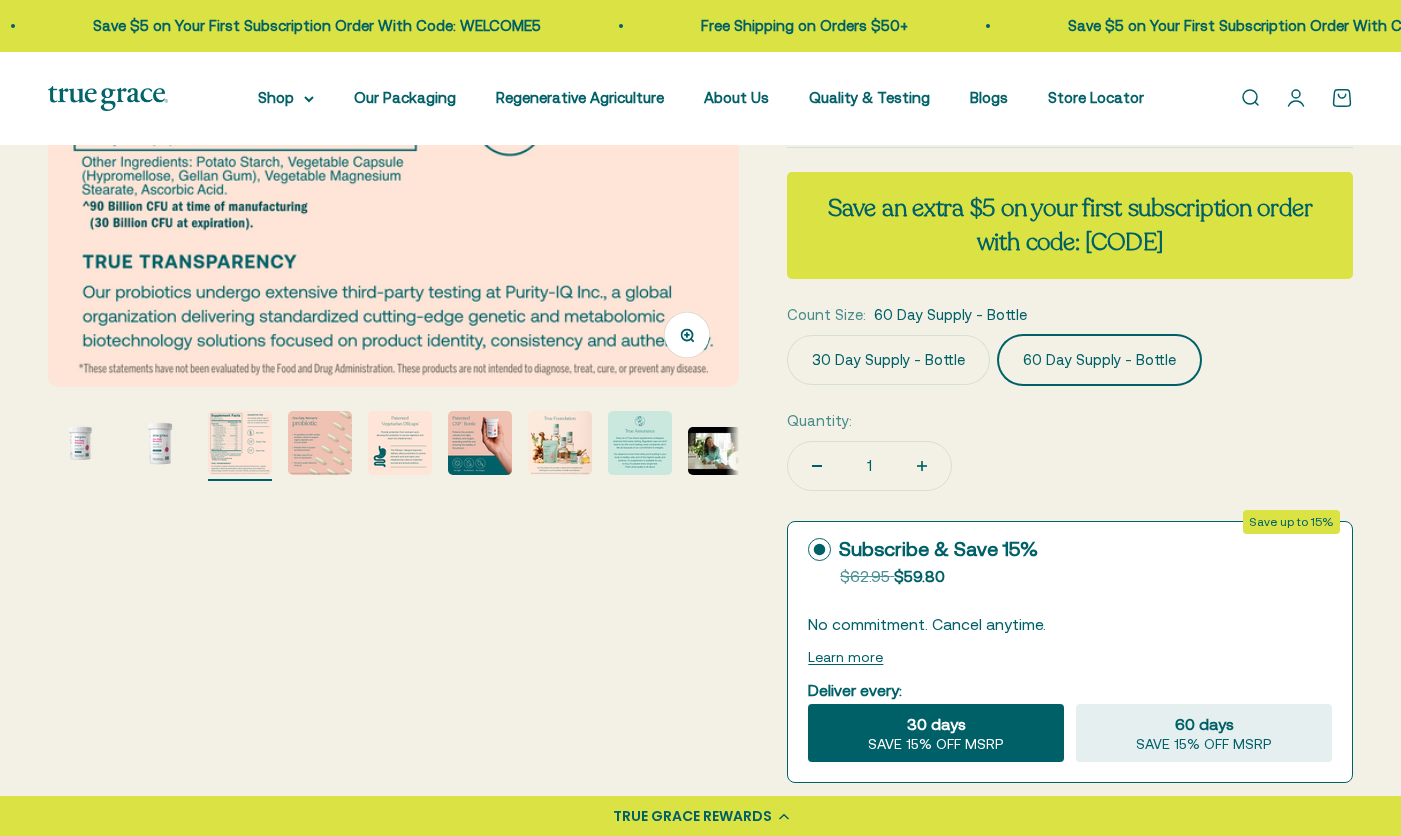 scroll, scrollTop: 498, scrollLeft: 0, axis: vertical 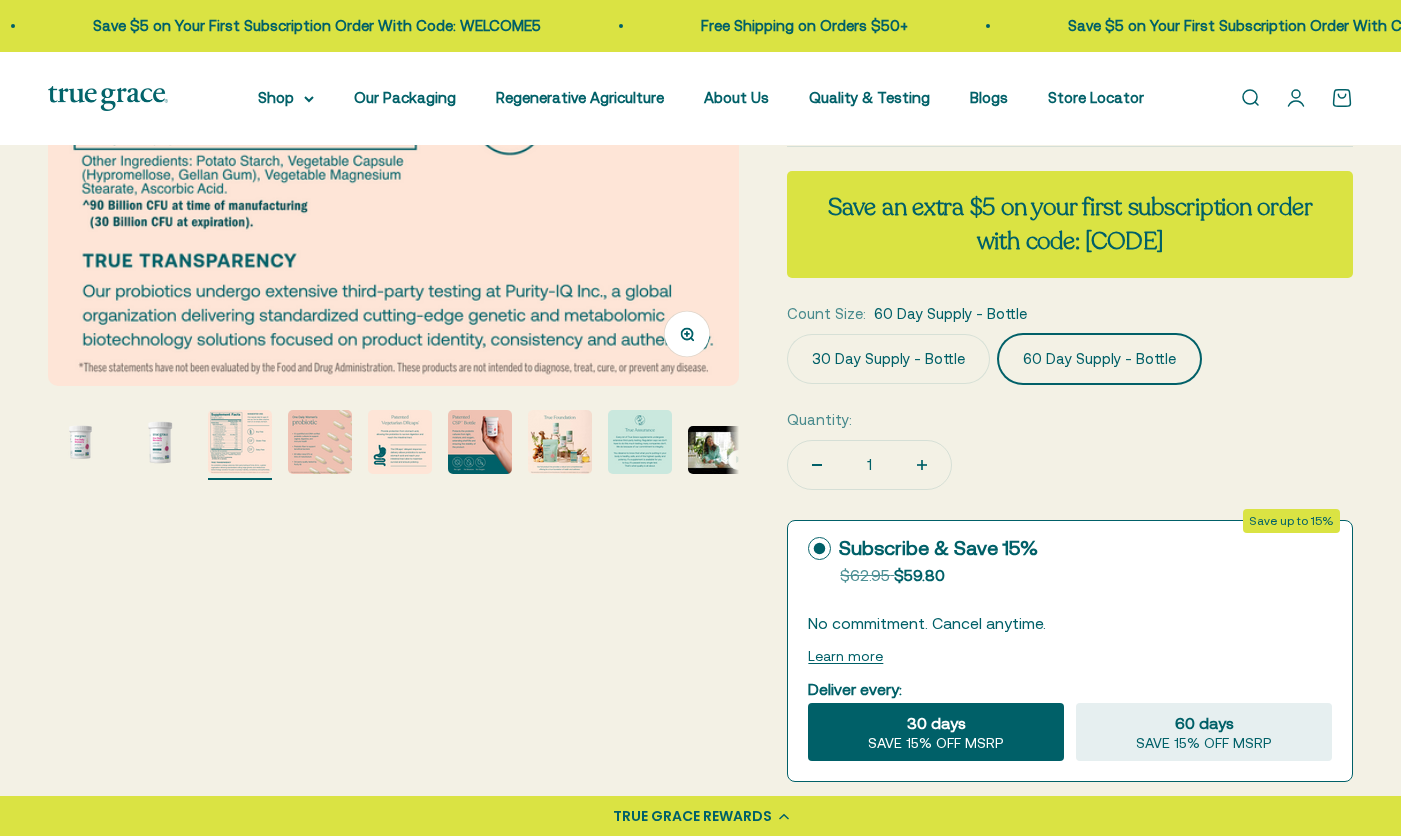 click on "Learn more" 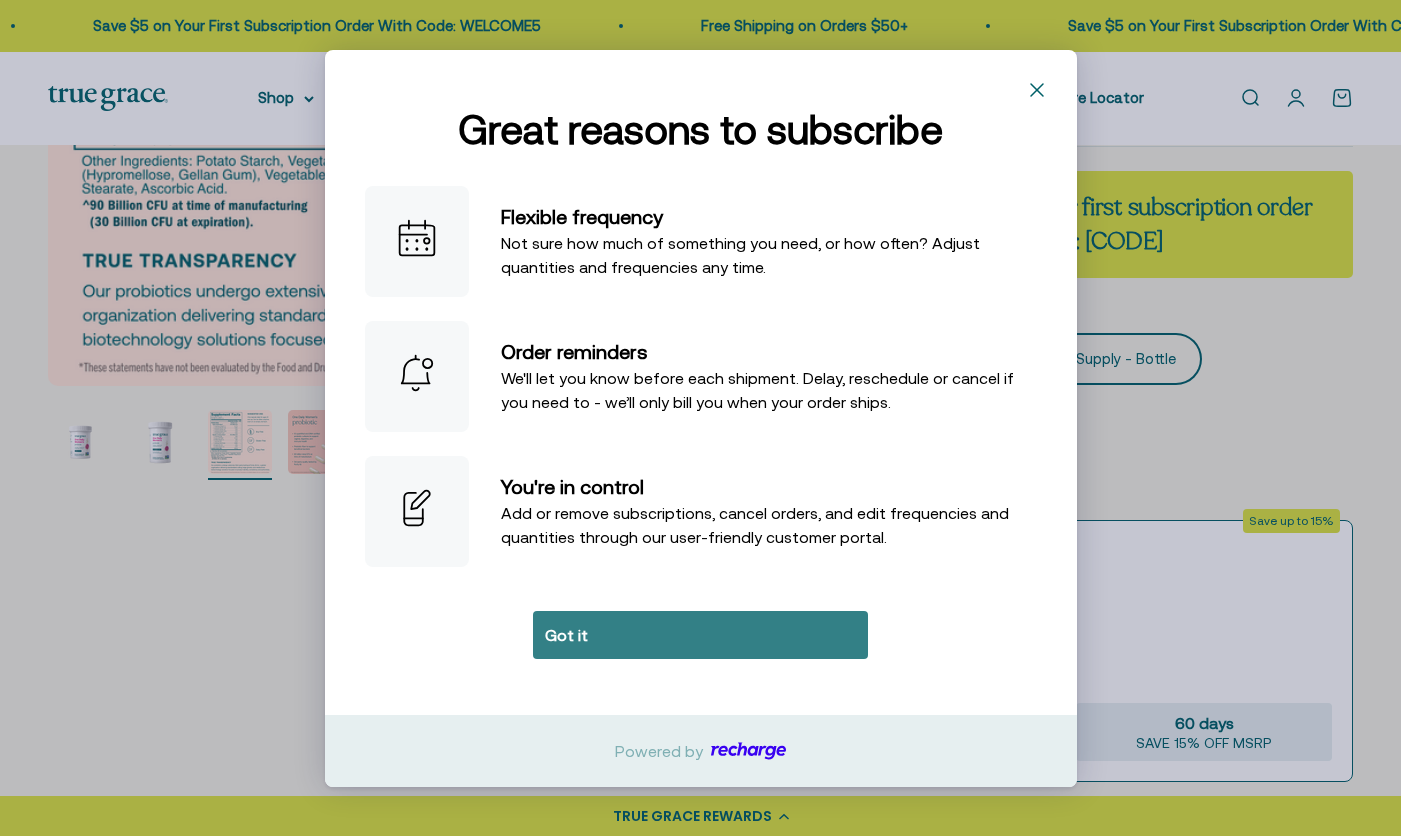 click on "Got it" 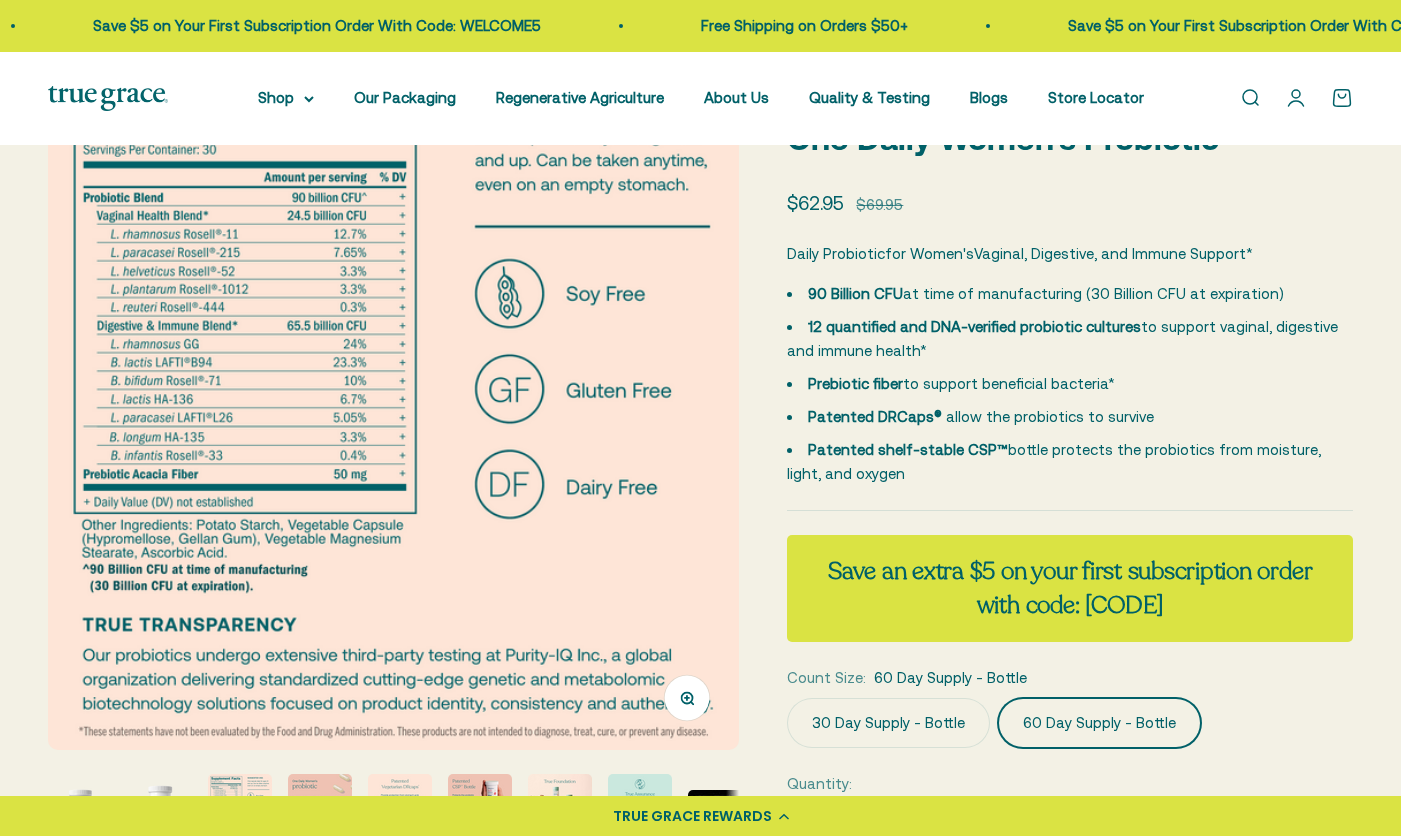scroll, scrollTop: 133, scrollLeft: 0, axis: vertical 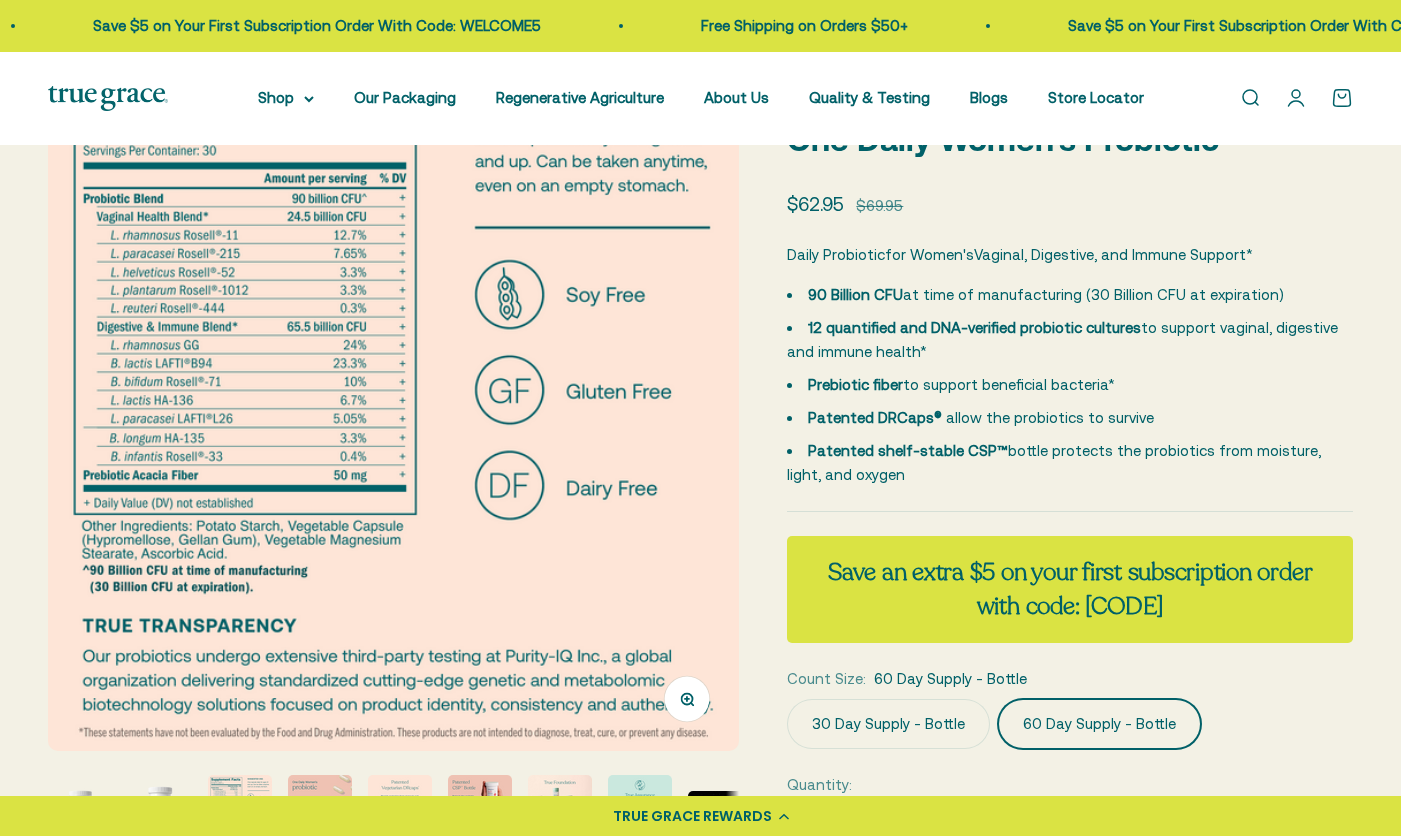 click on "30 Day Supply - Bottle" 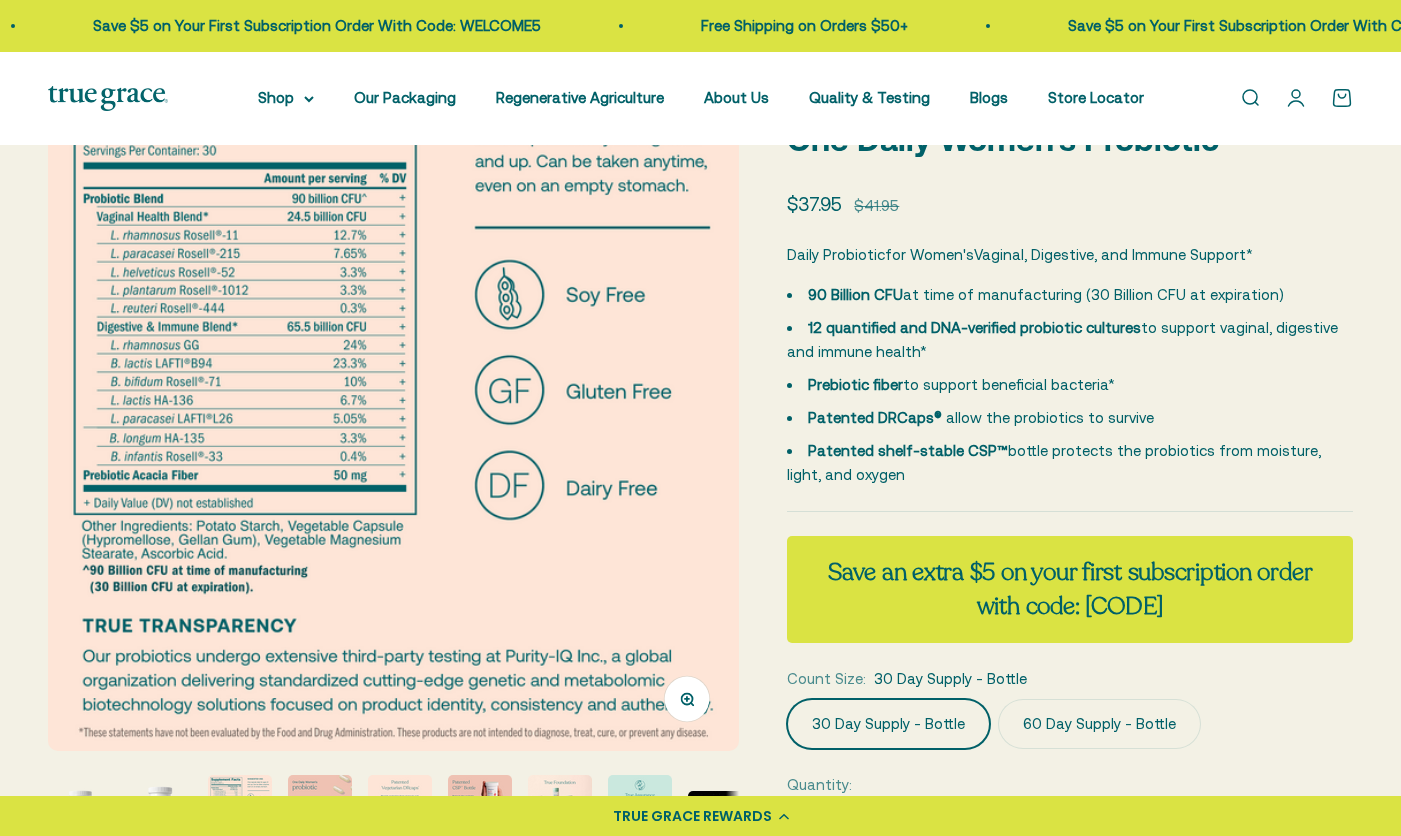 scroll, scrollTop: 0, scrollLeft: 0, axis: both 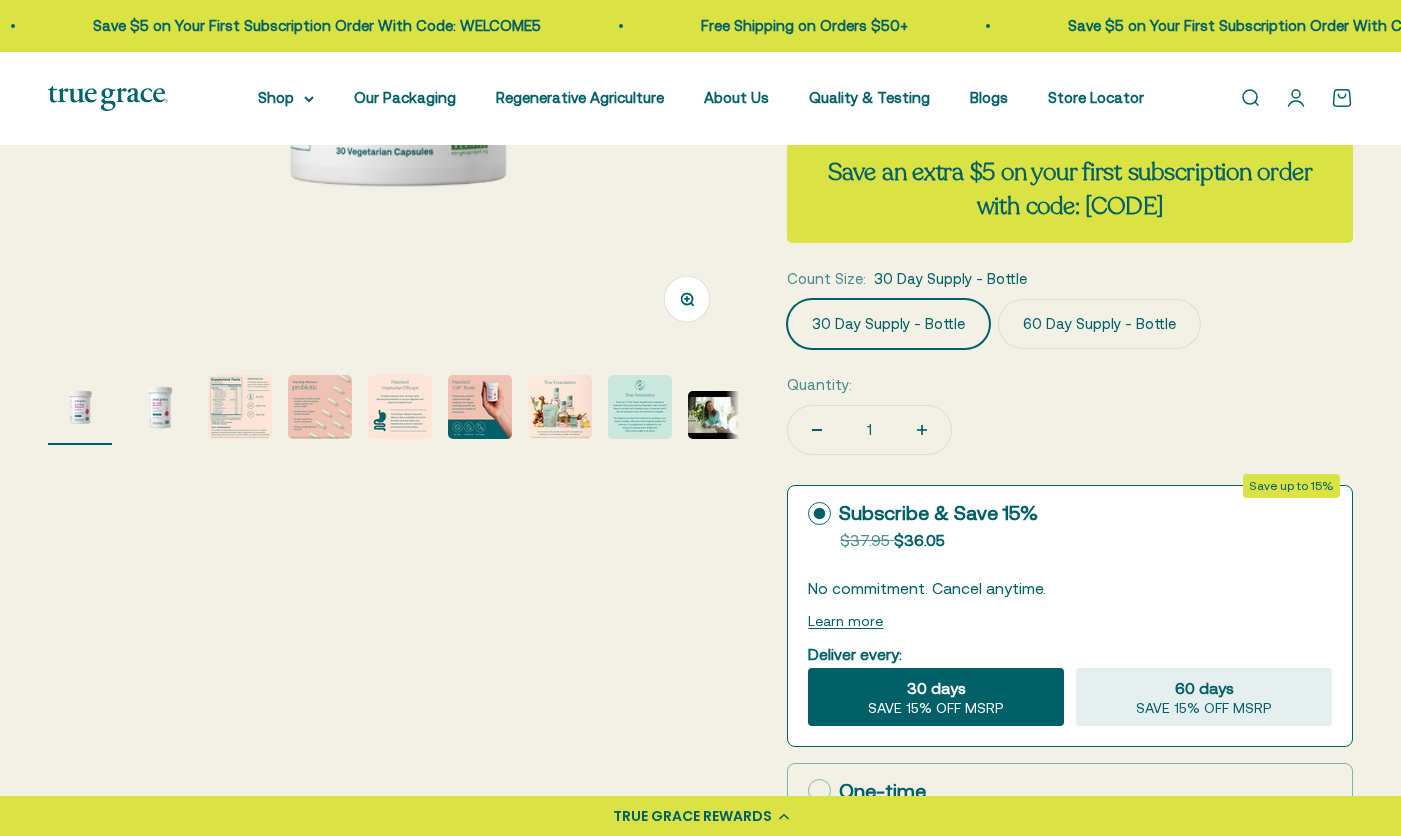 click at bounding box center [240, 407] 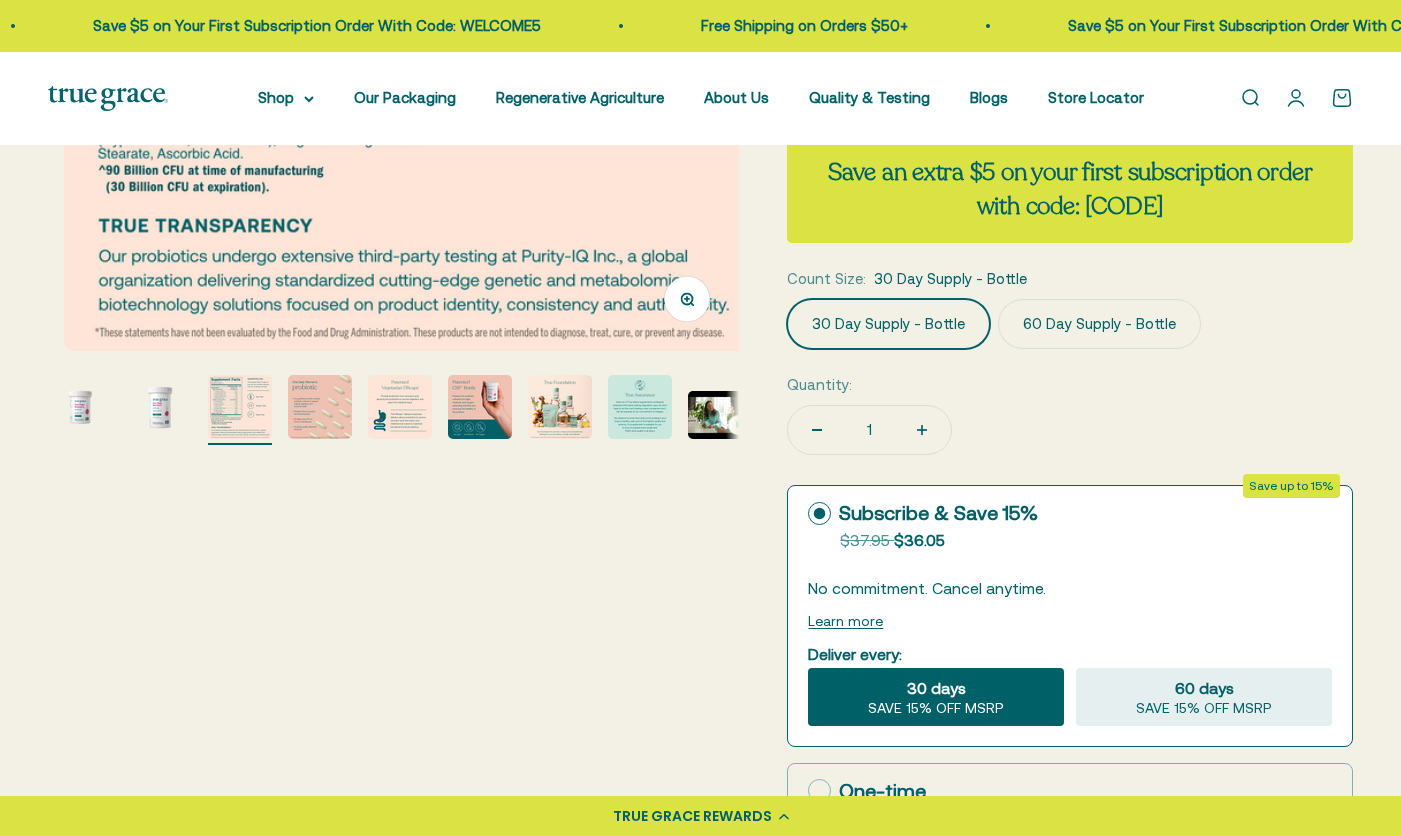 scroll, scrollTop: 0, scrollLeft: 1430, axis: horizontal 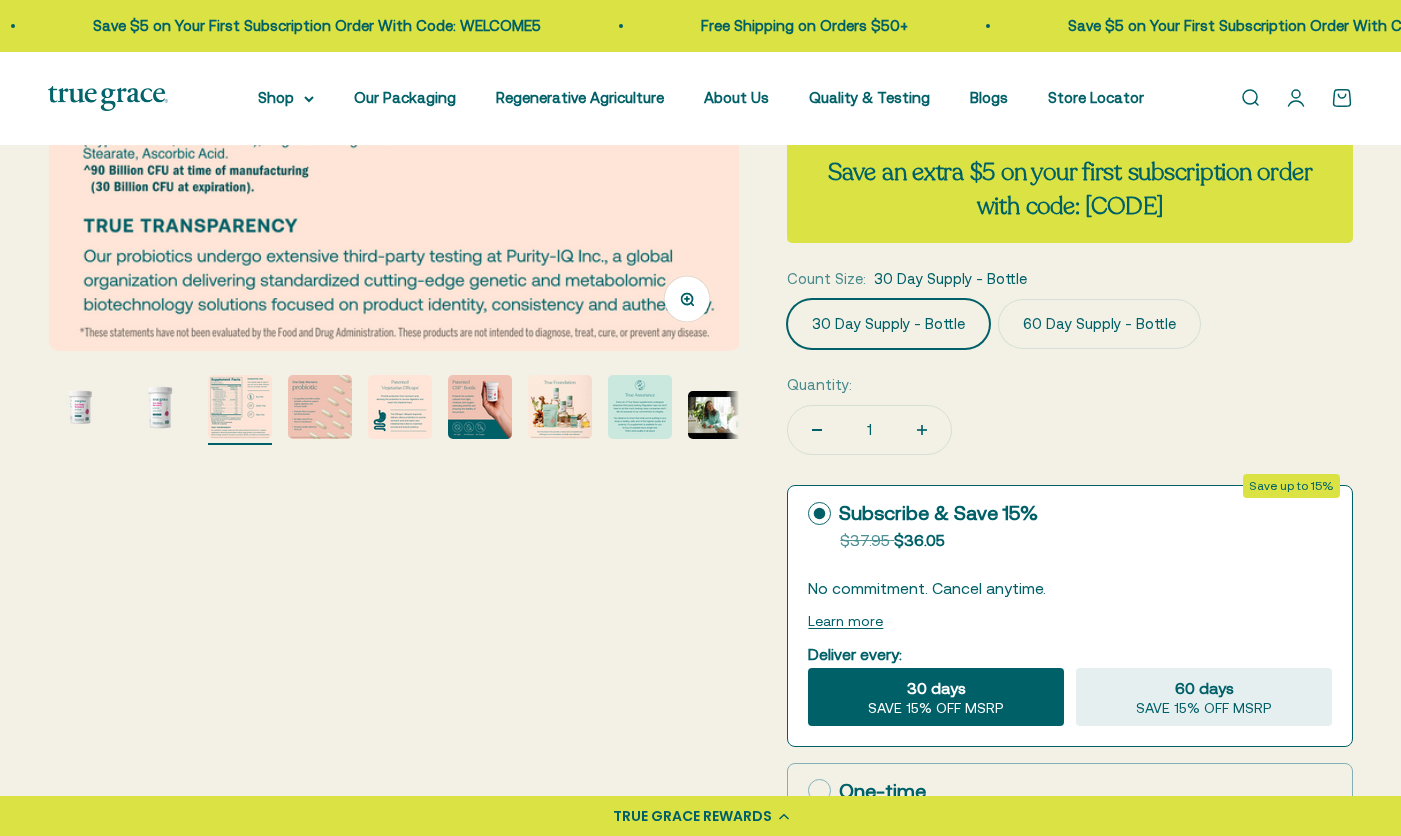 click at bounding box center [320, 407] 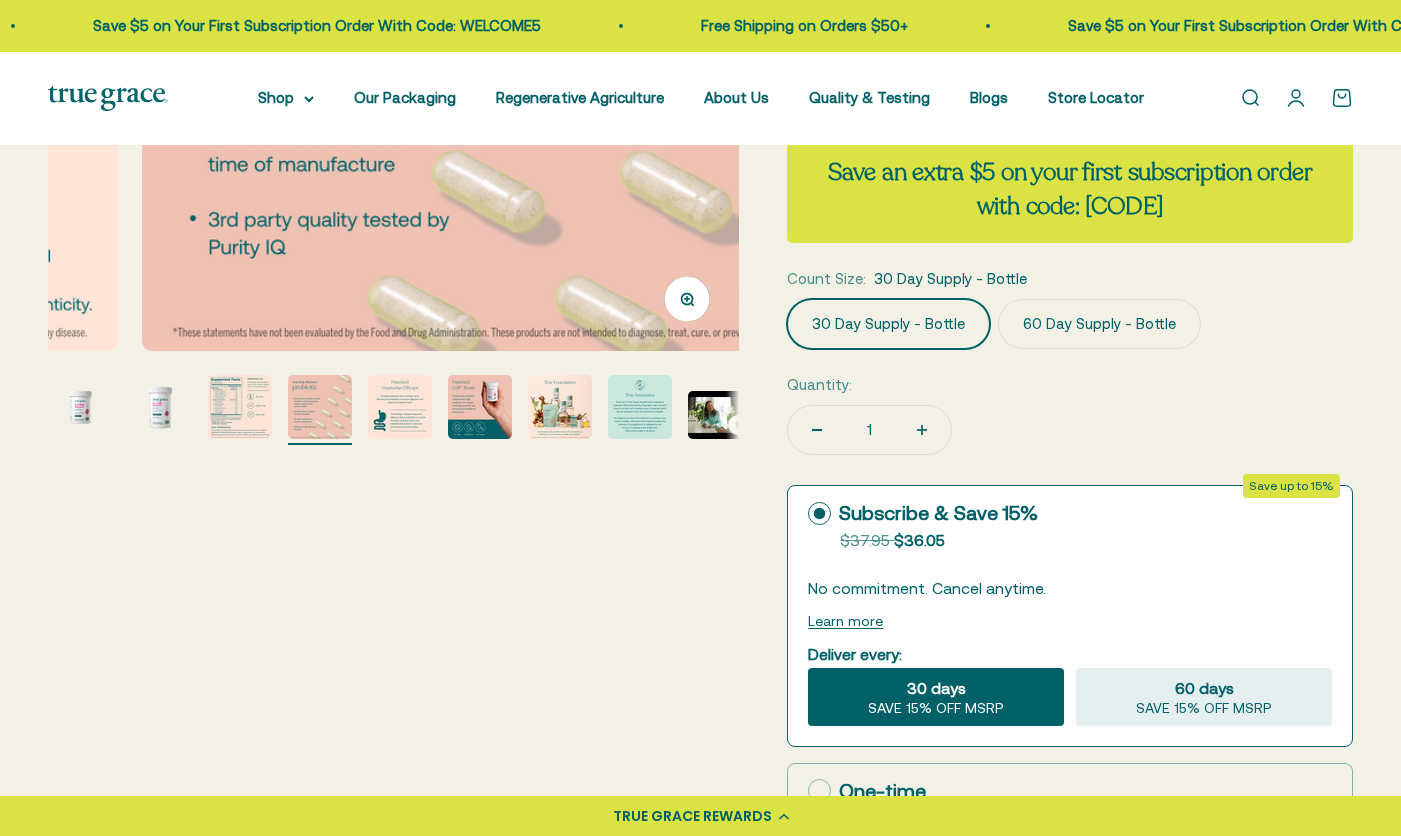 scroll, scrollTop: 0, scrollLeft: 2146, axis: horizontal 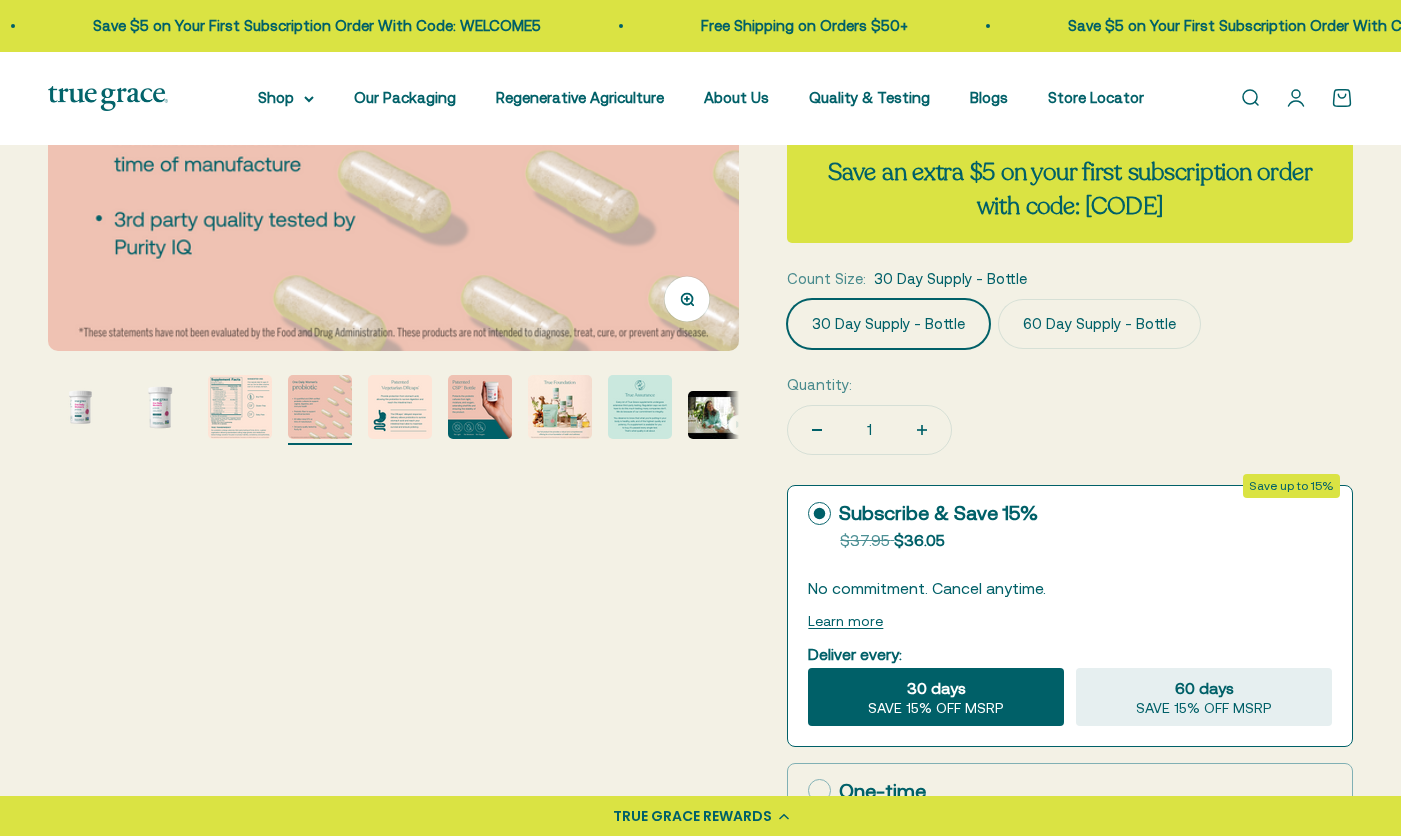 click at bounding box center (400, 407) 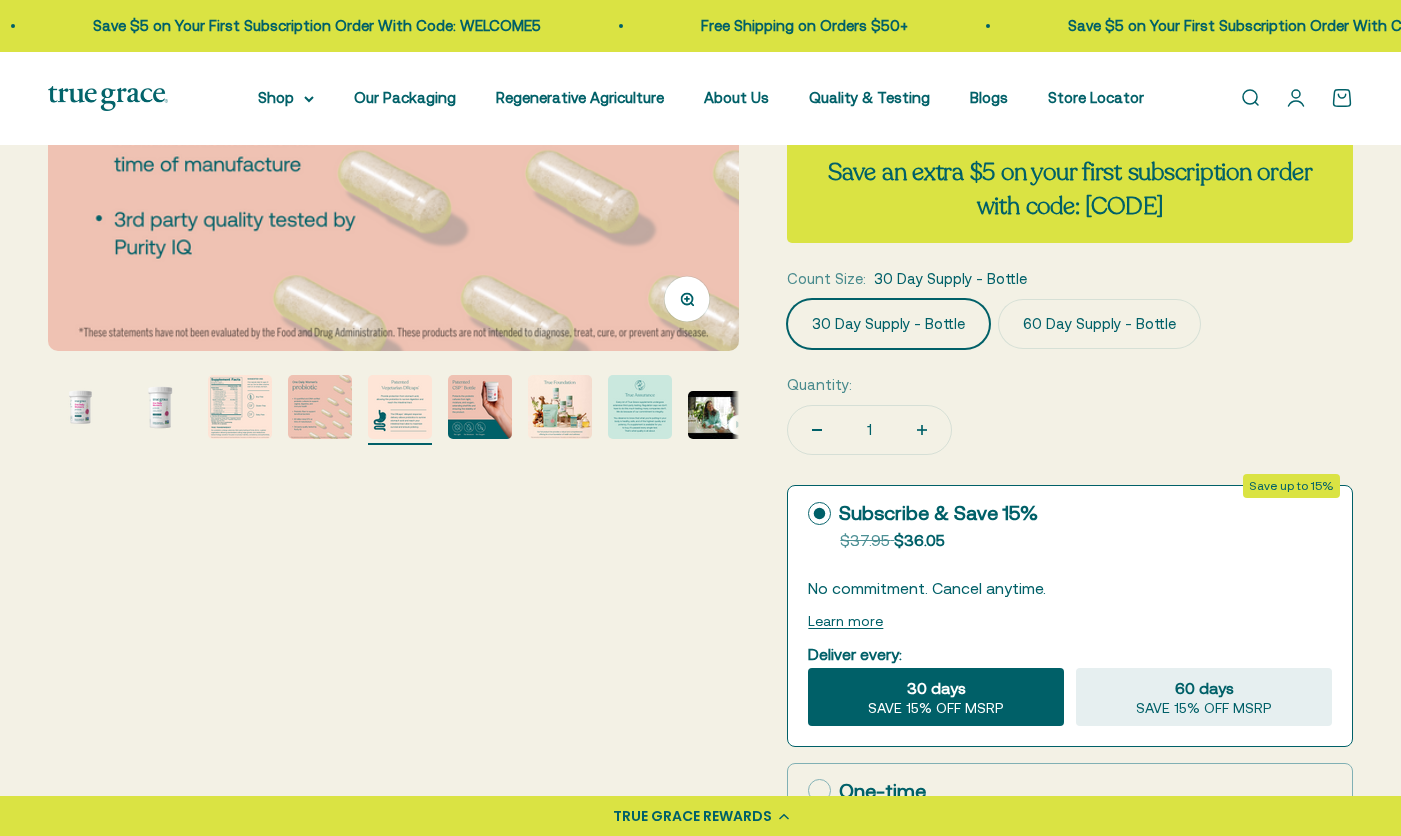 scroll, scrollTop: 0, scrollLeft: 6, axis: horizontal 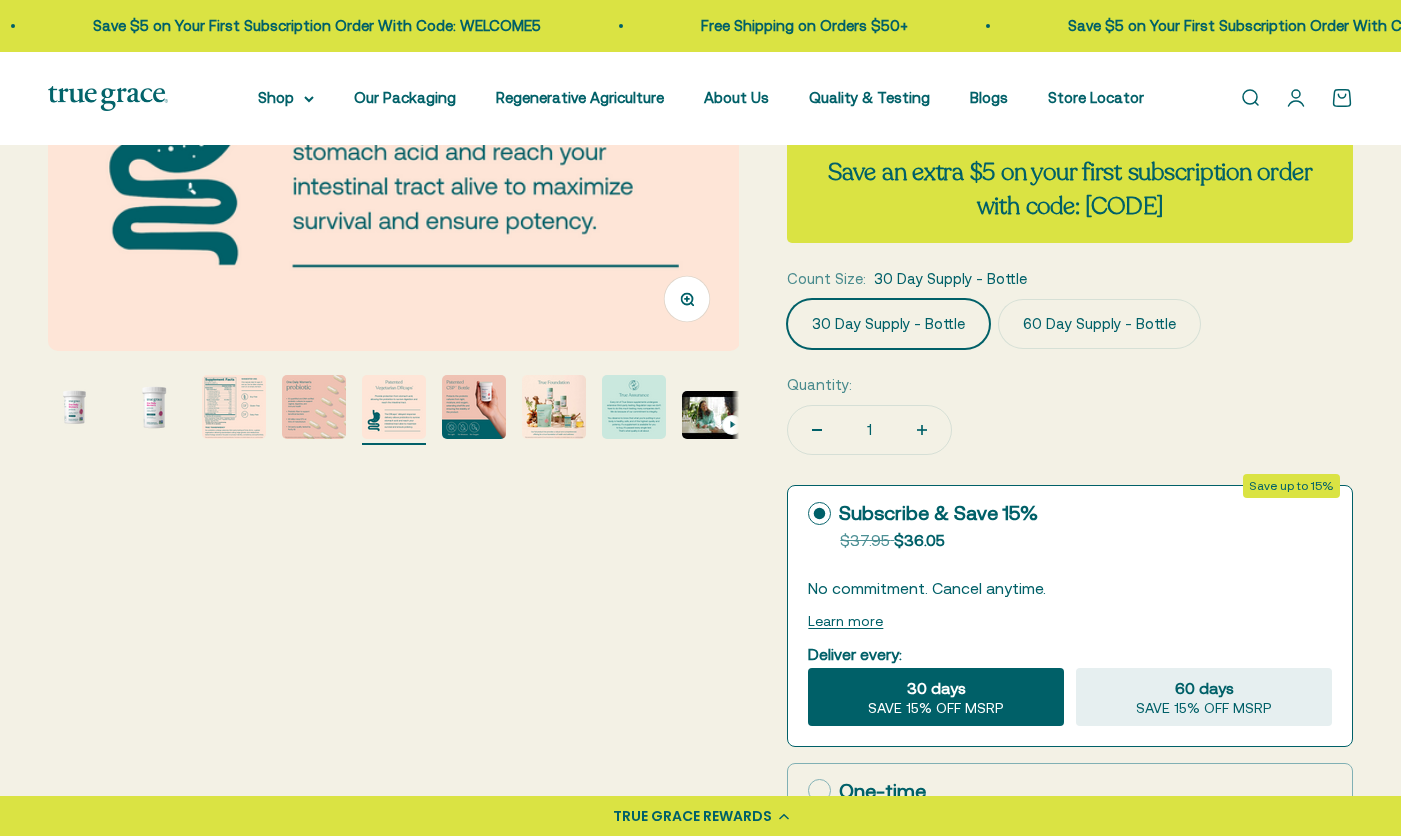 click at bounding box center (474, 407) 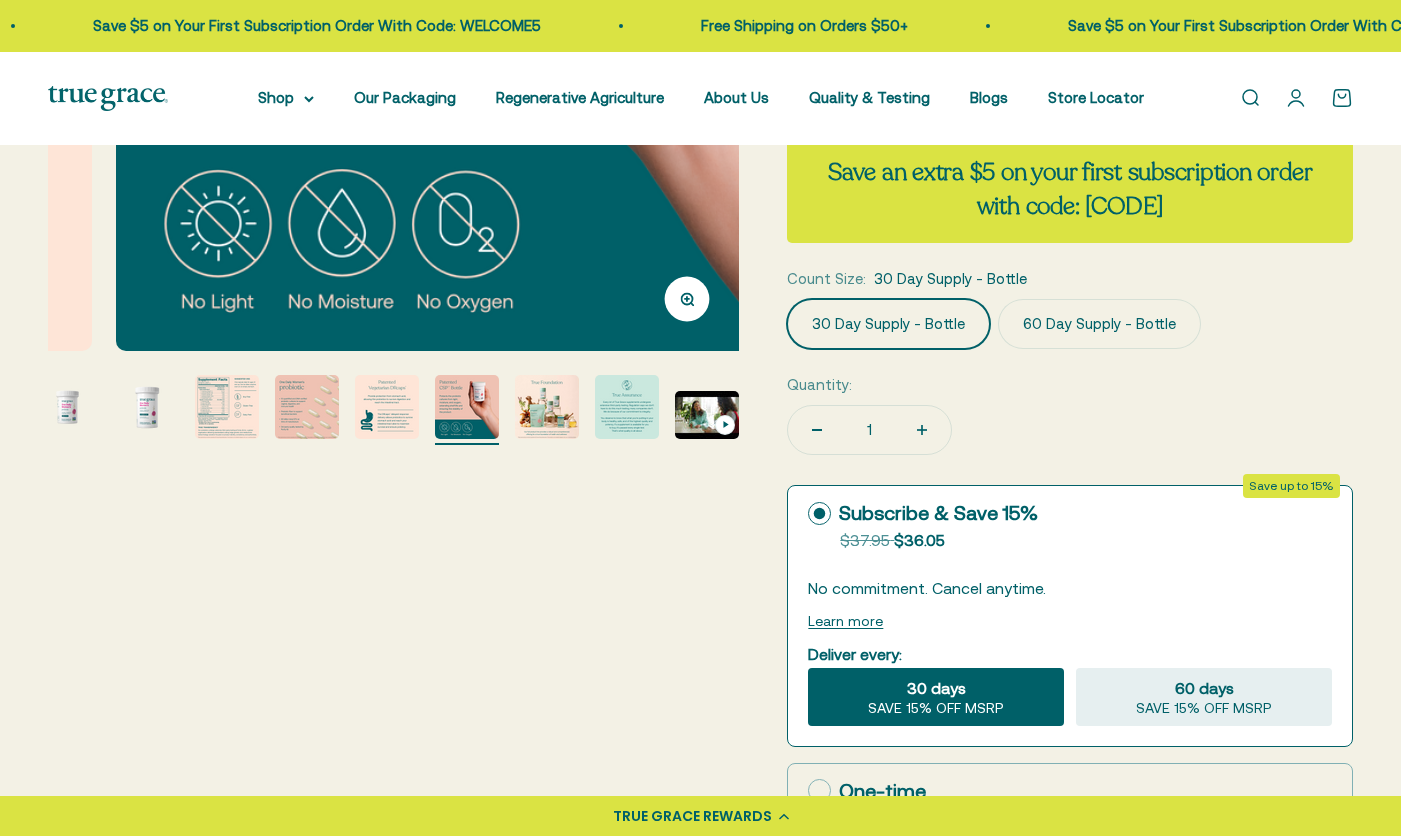 scroll, scrollTop: 0, scrollLeft: 3576, axis: horizontal 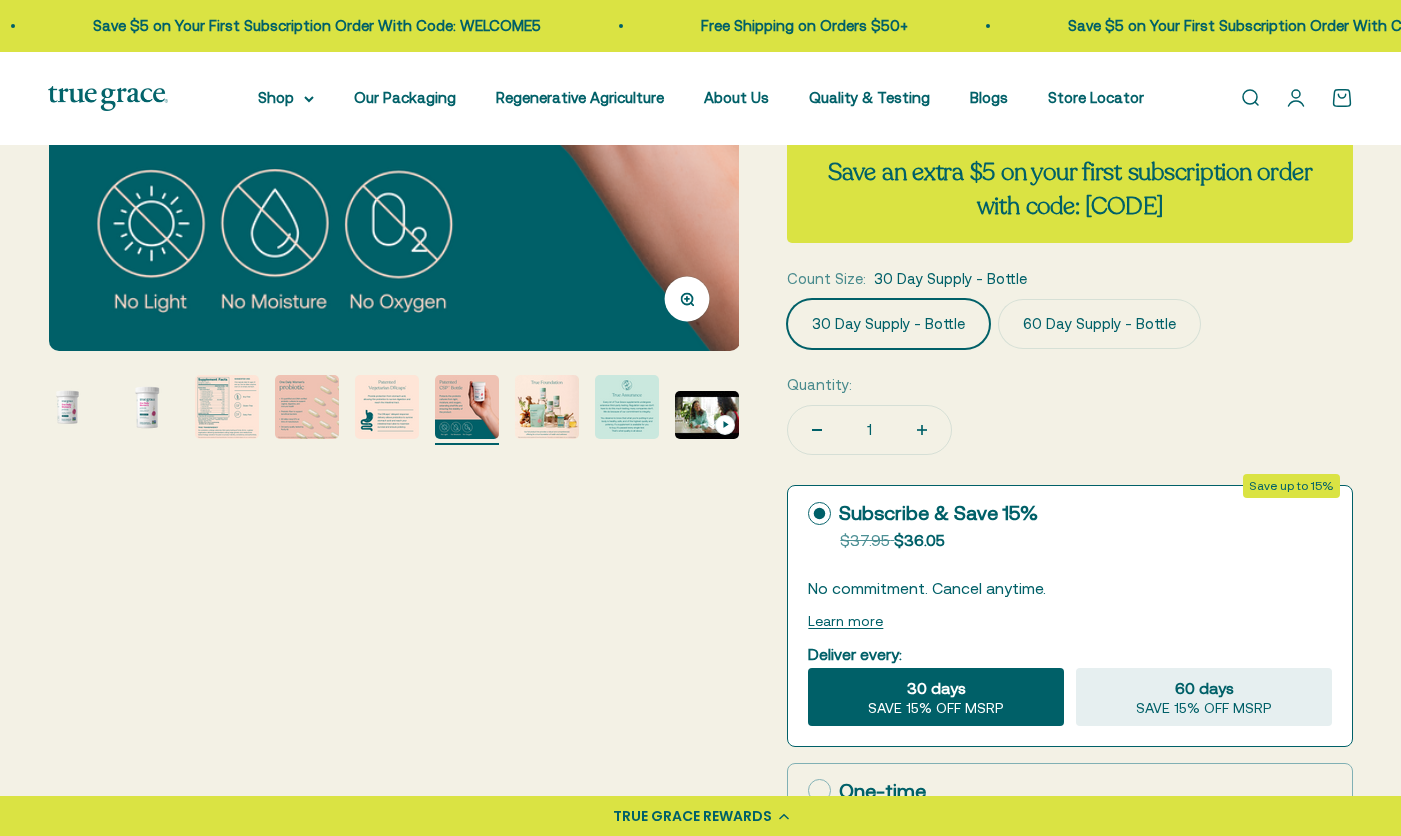 click at bounding box center (547, 407) 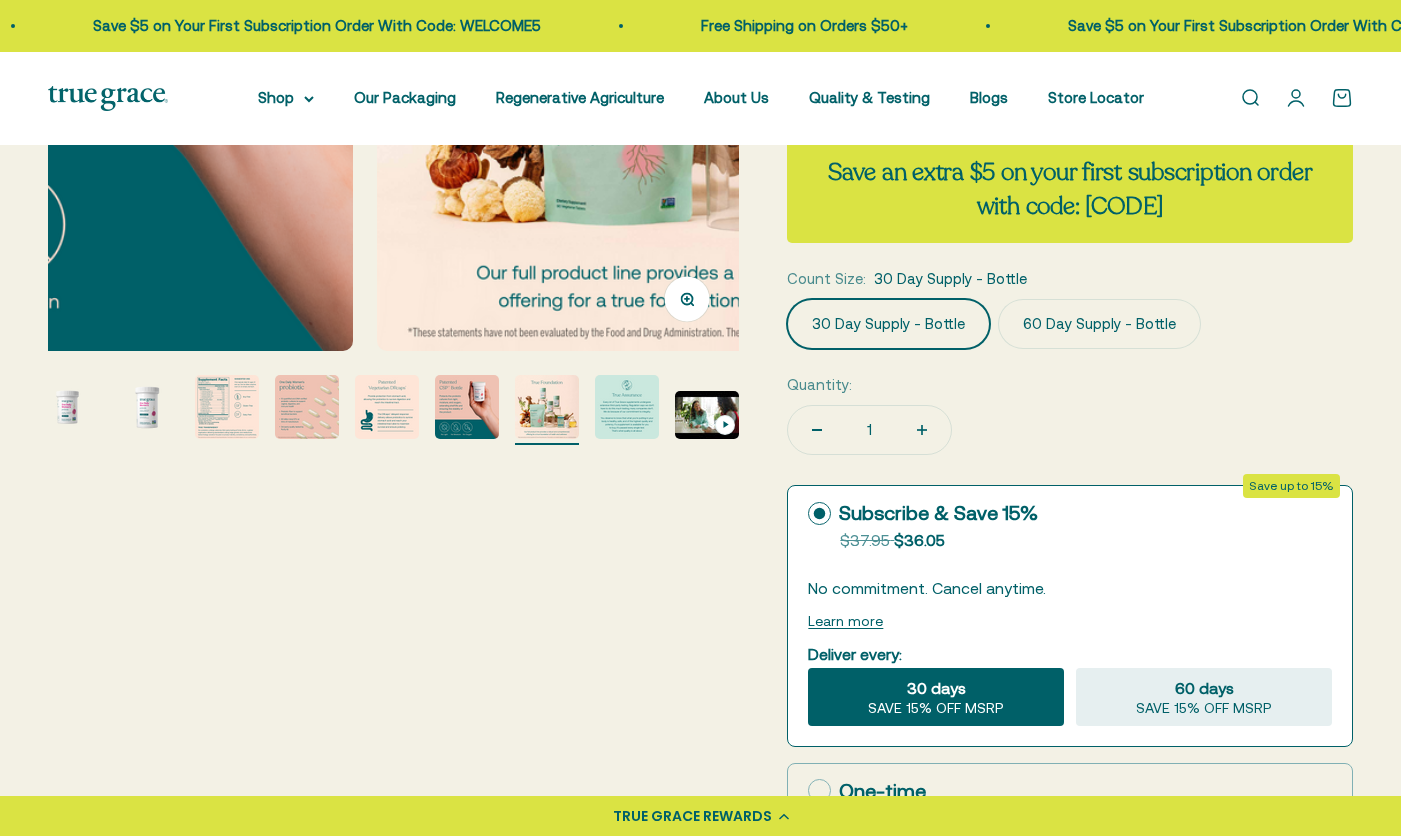scroll, scrollTop: 0, scrollLeft: 4292, axis: horizontal 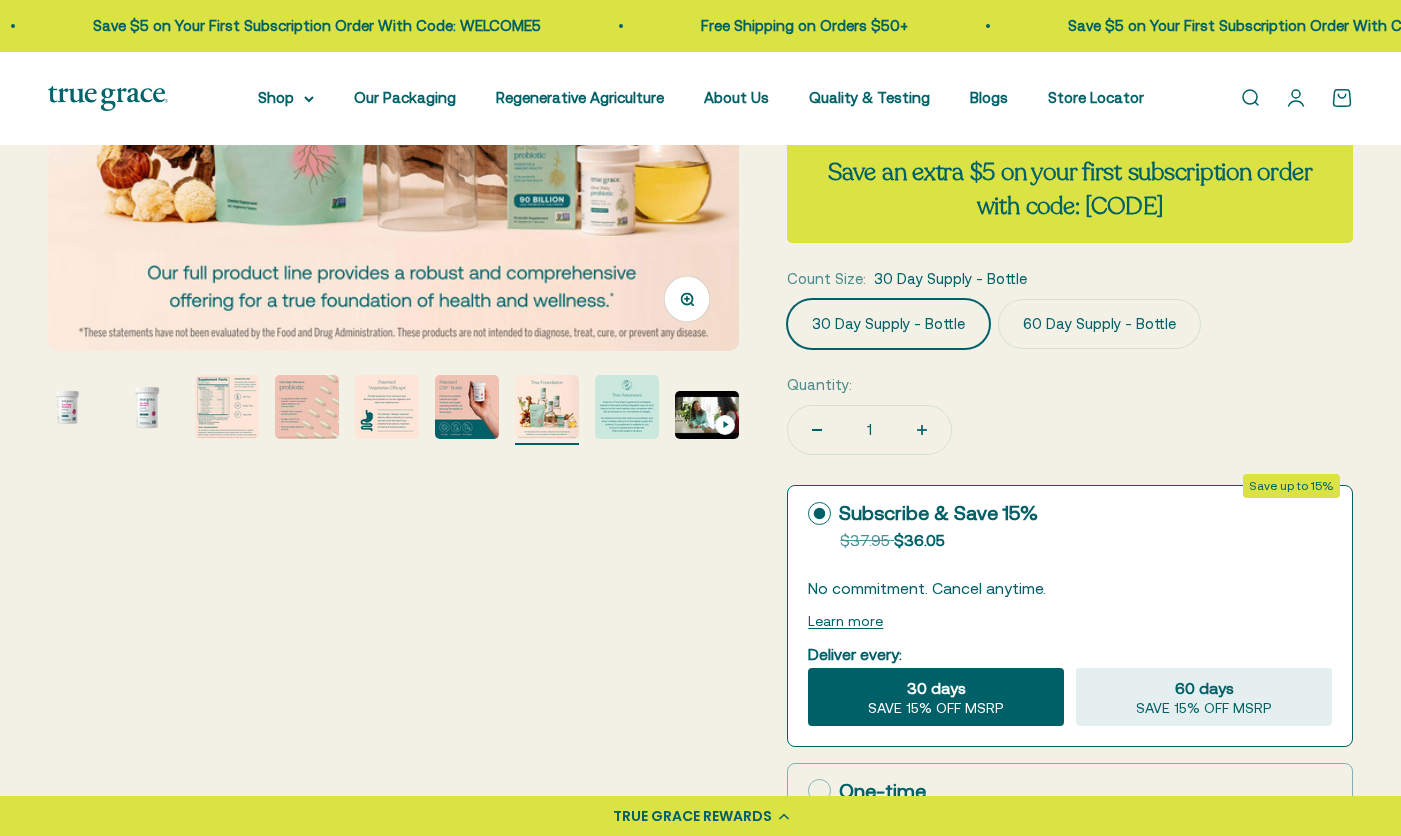 click at bounding box center [627, 407] 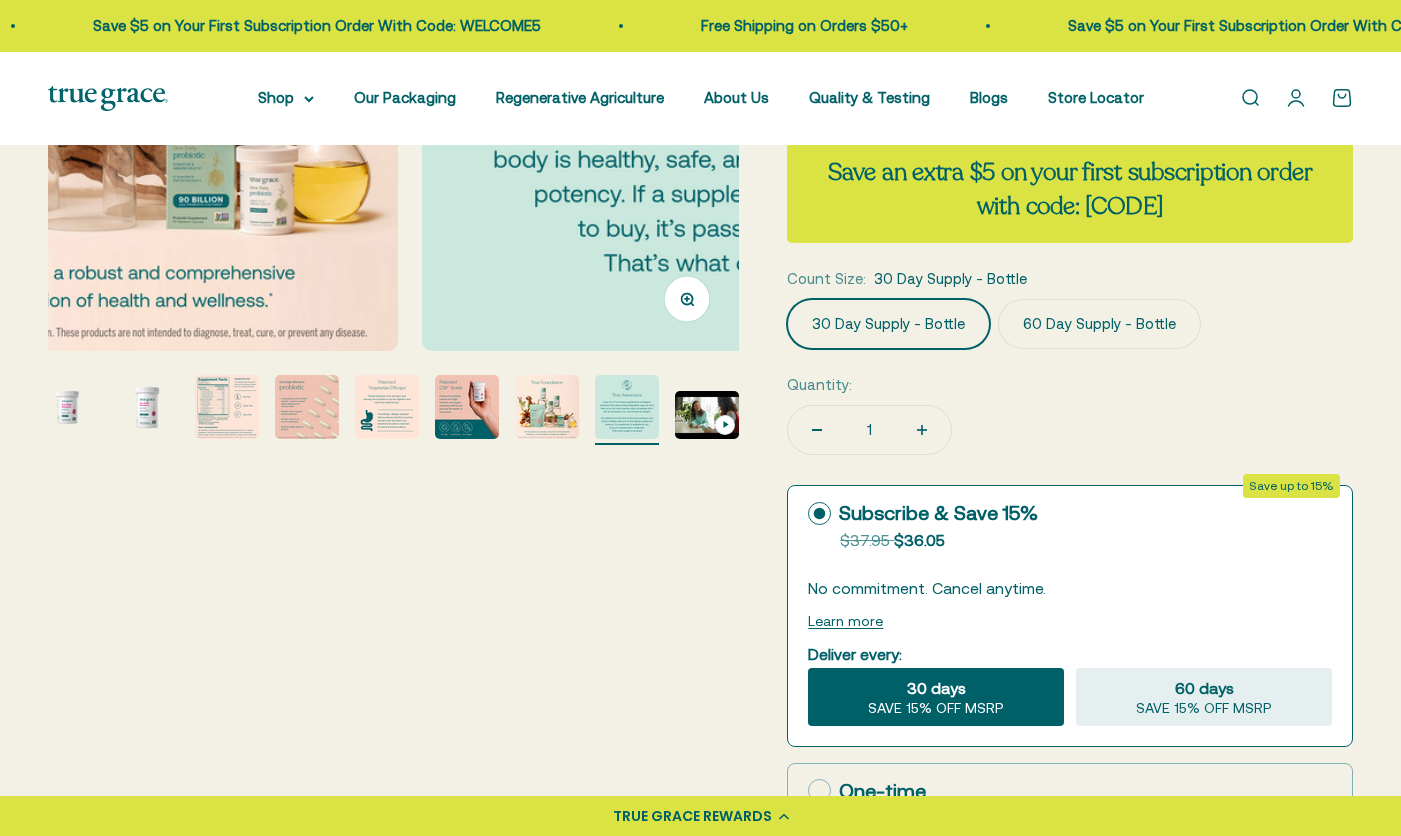 scroll, scrollTop: 0, scrollLeft: 5007, axis: horizontal 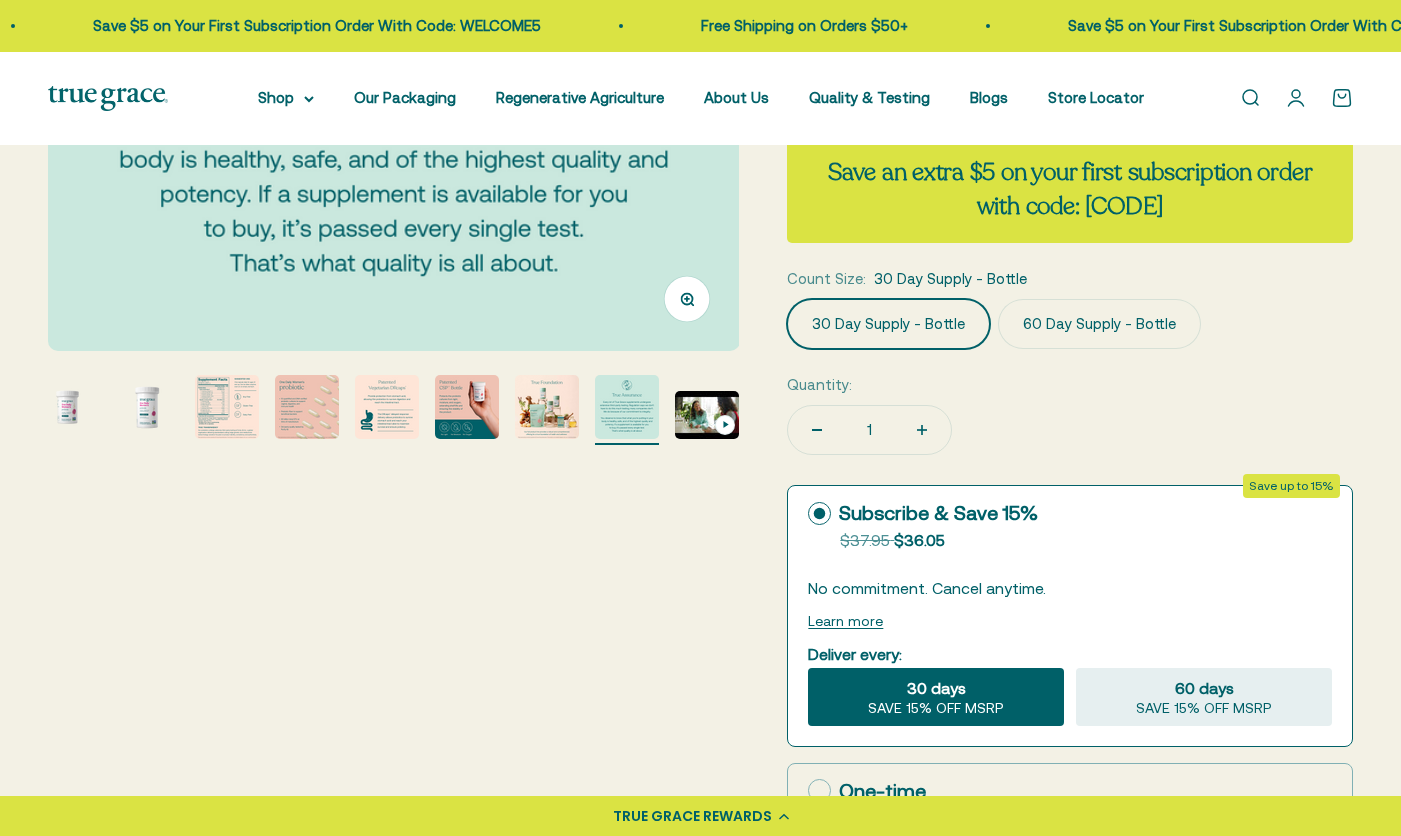 click at bounding box center [707, 415] 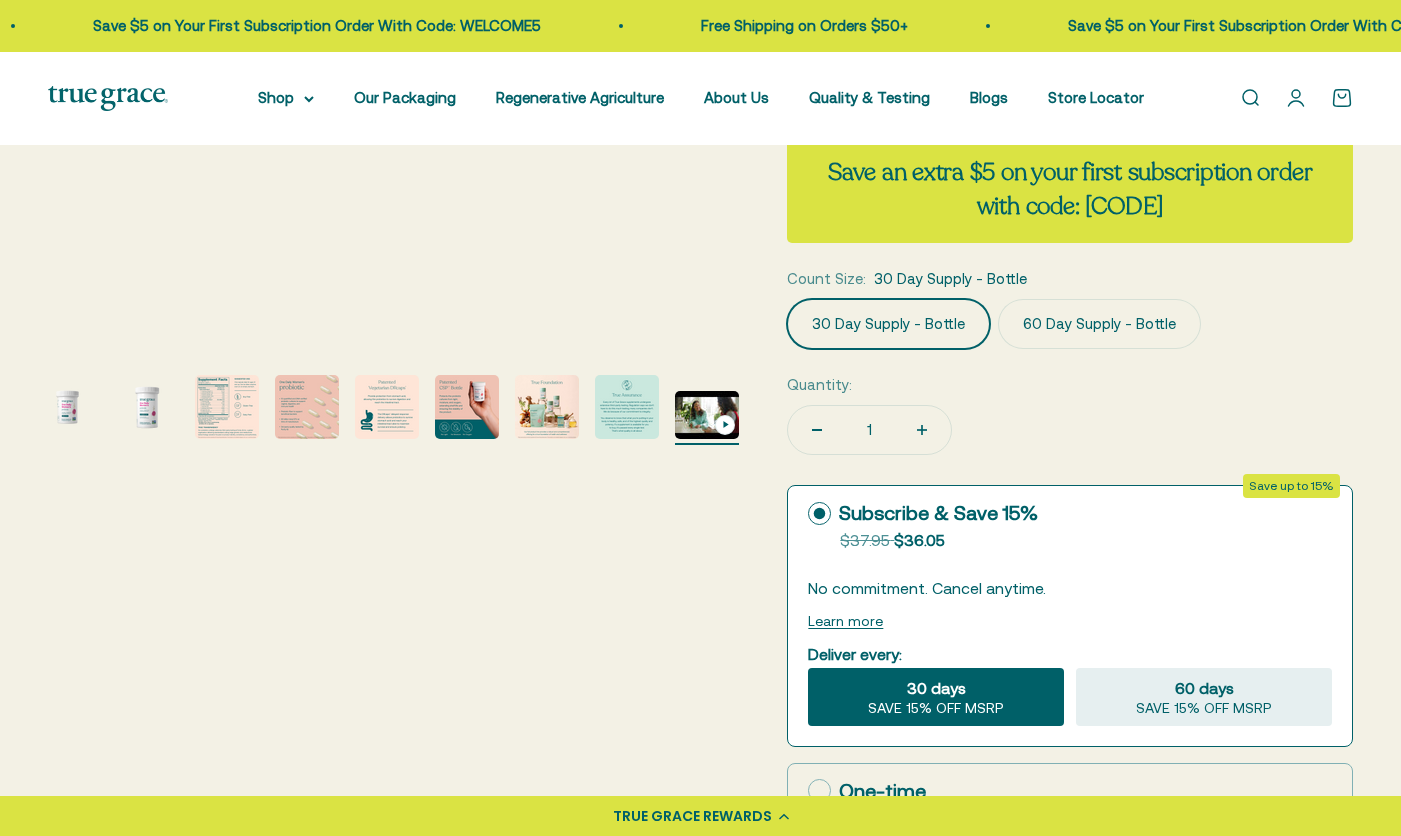 scroll, scrollTop: 0, scrollLeft: 5722, axis: horizontal 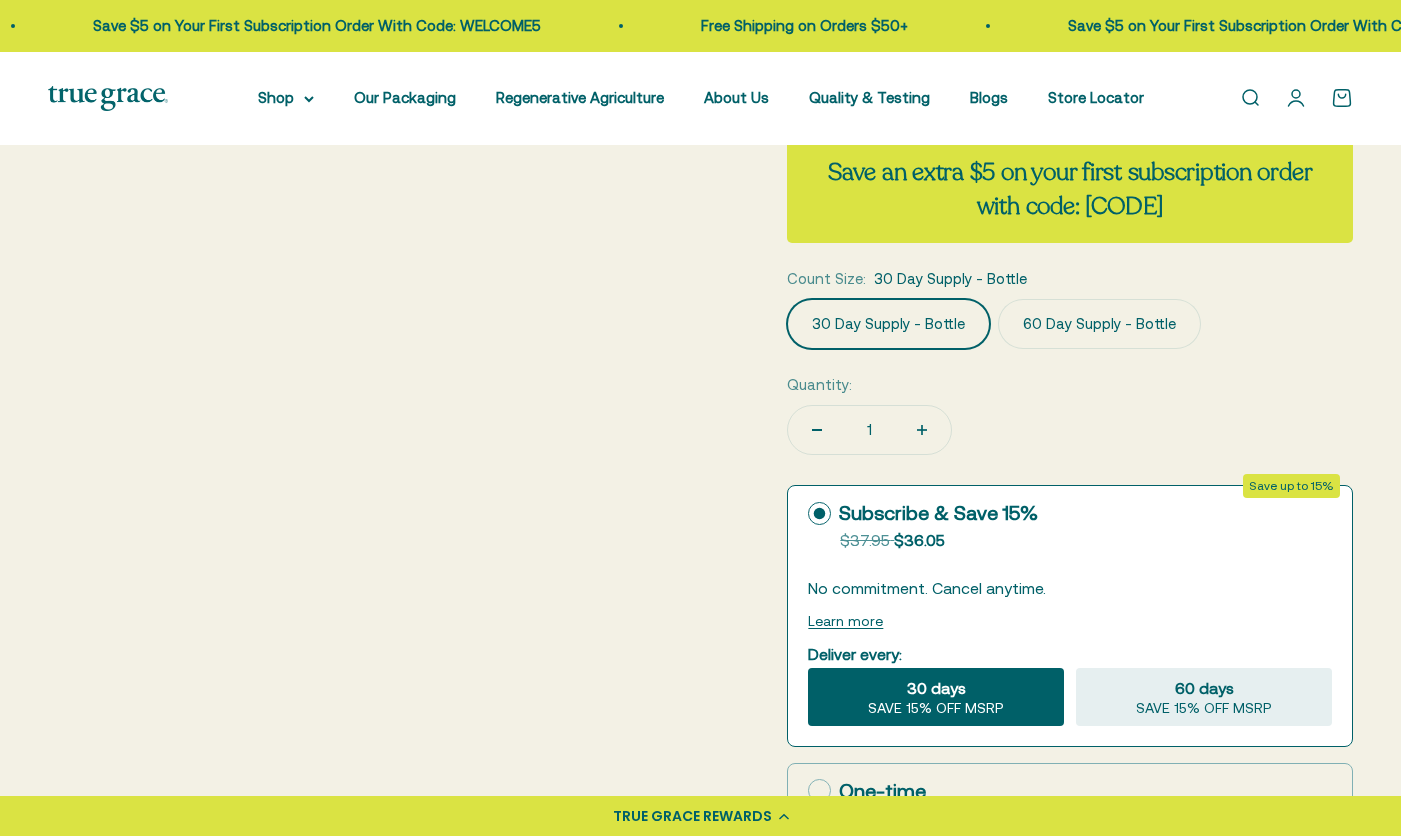click on "Subscribe & Save 15%" at bounding box center [923, 513] 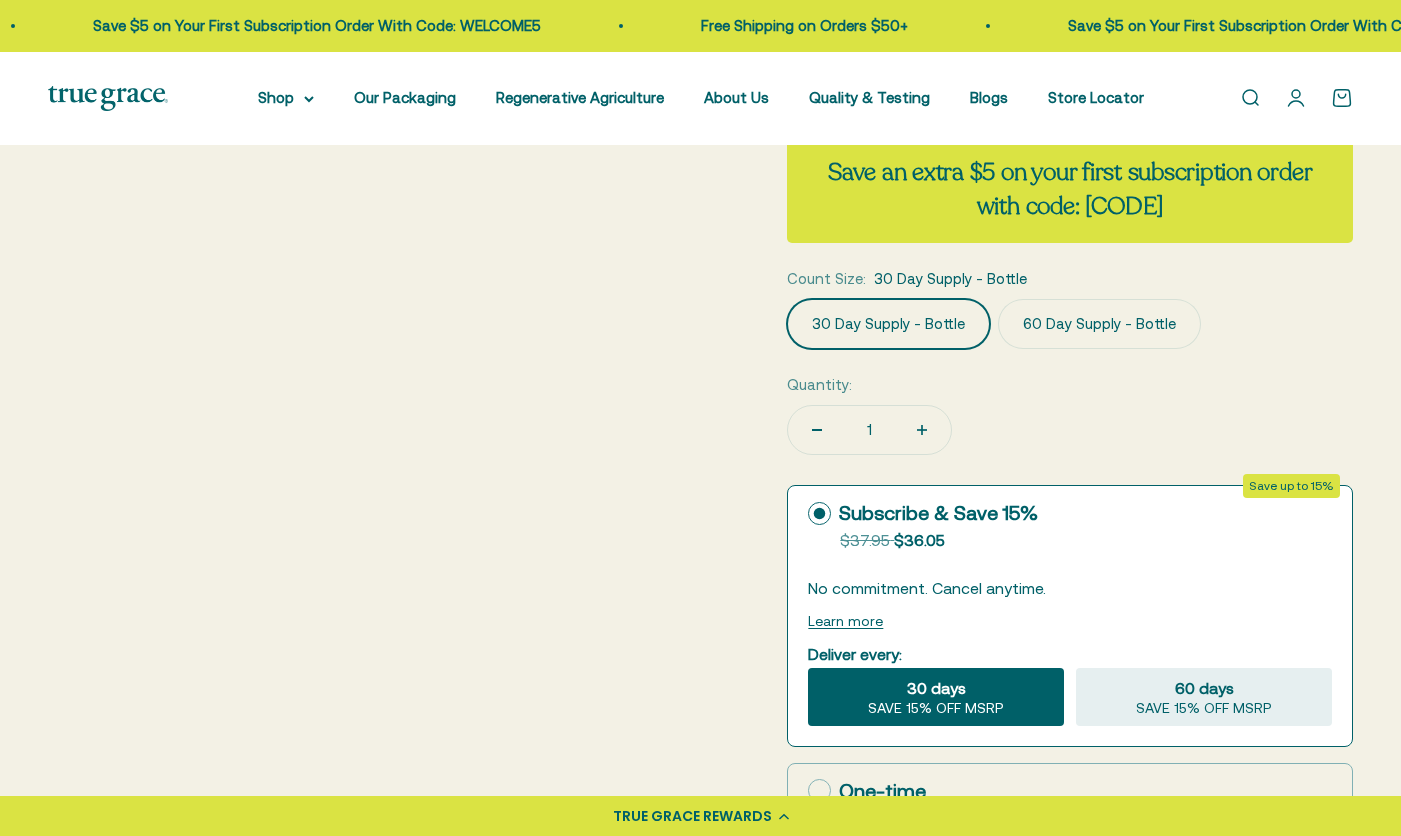 click on "Subscribe & Save 15%
Original price strikethrough:
$37.95
, Discounted price:
$36.05" at bounding box center [1070, 523] 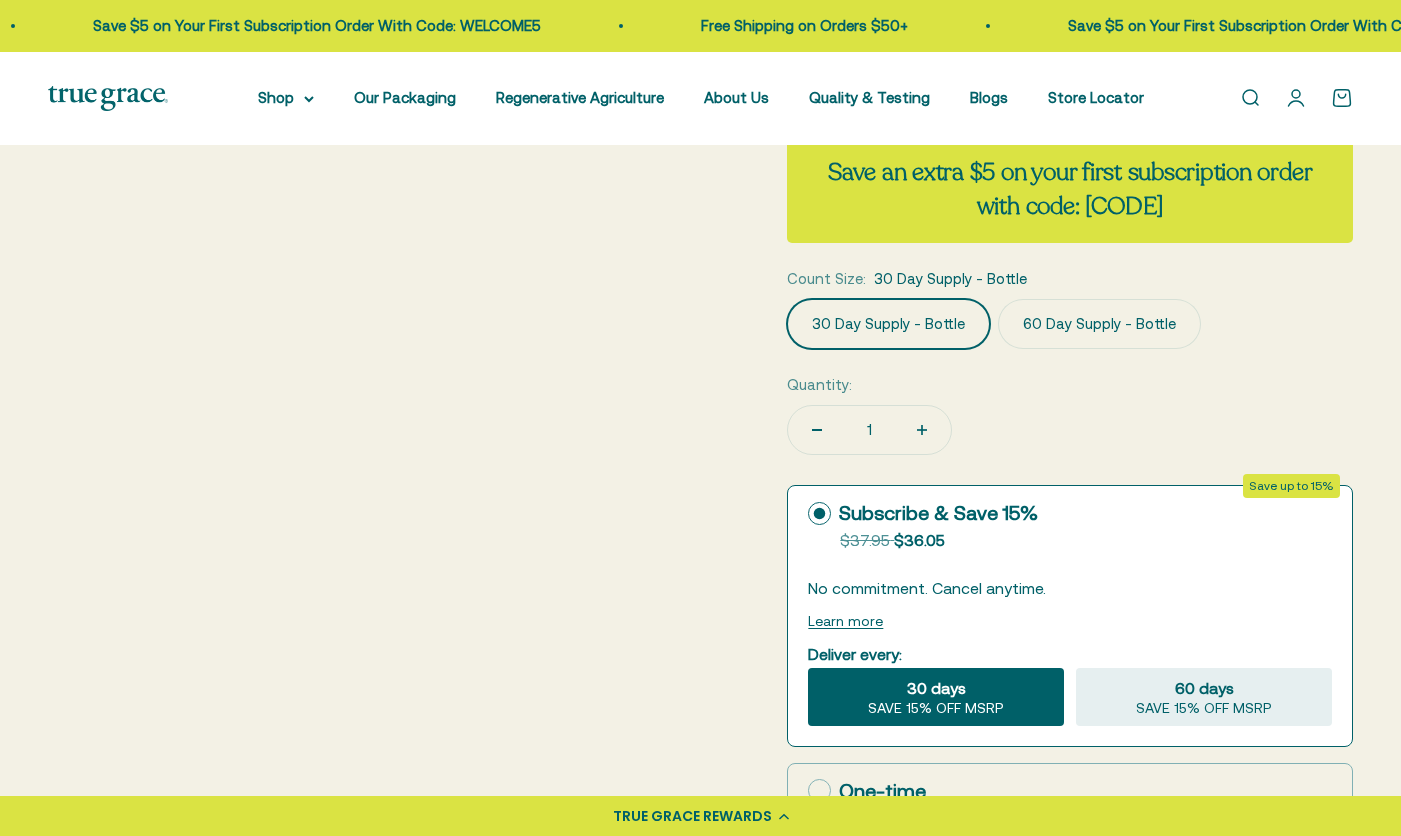 click on "30 days
SAVE 15% OFF MSRP" 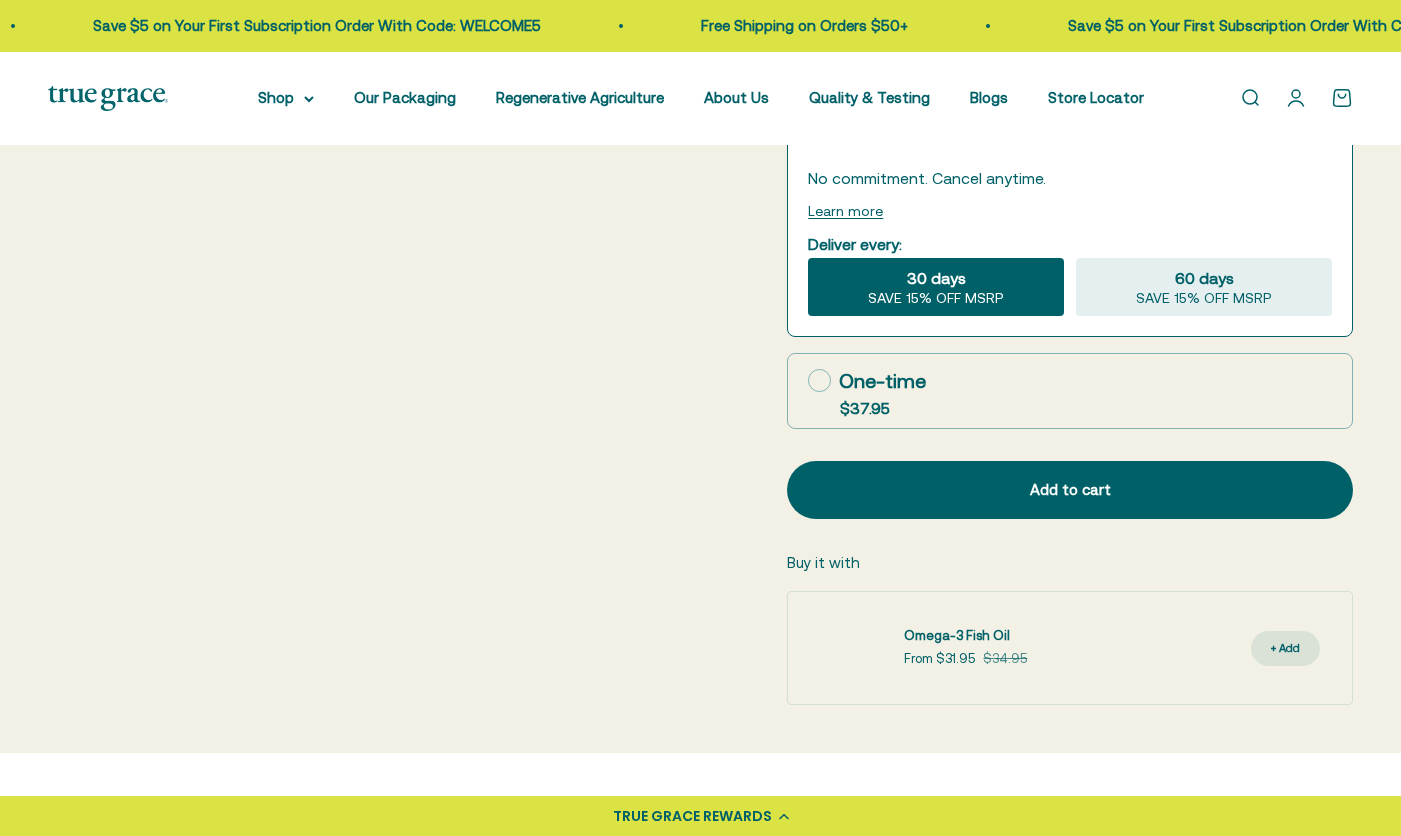 scroll, scrollTop: 946, scrollLeft: 0, axis: vertical 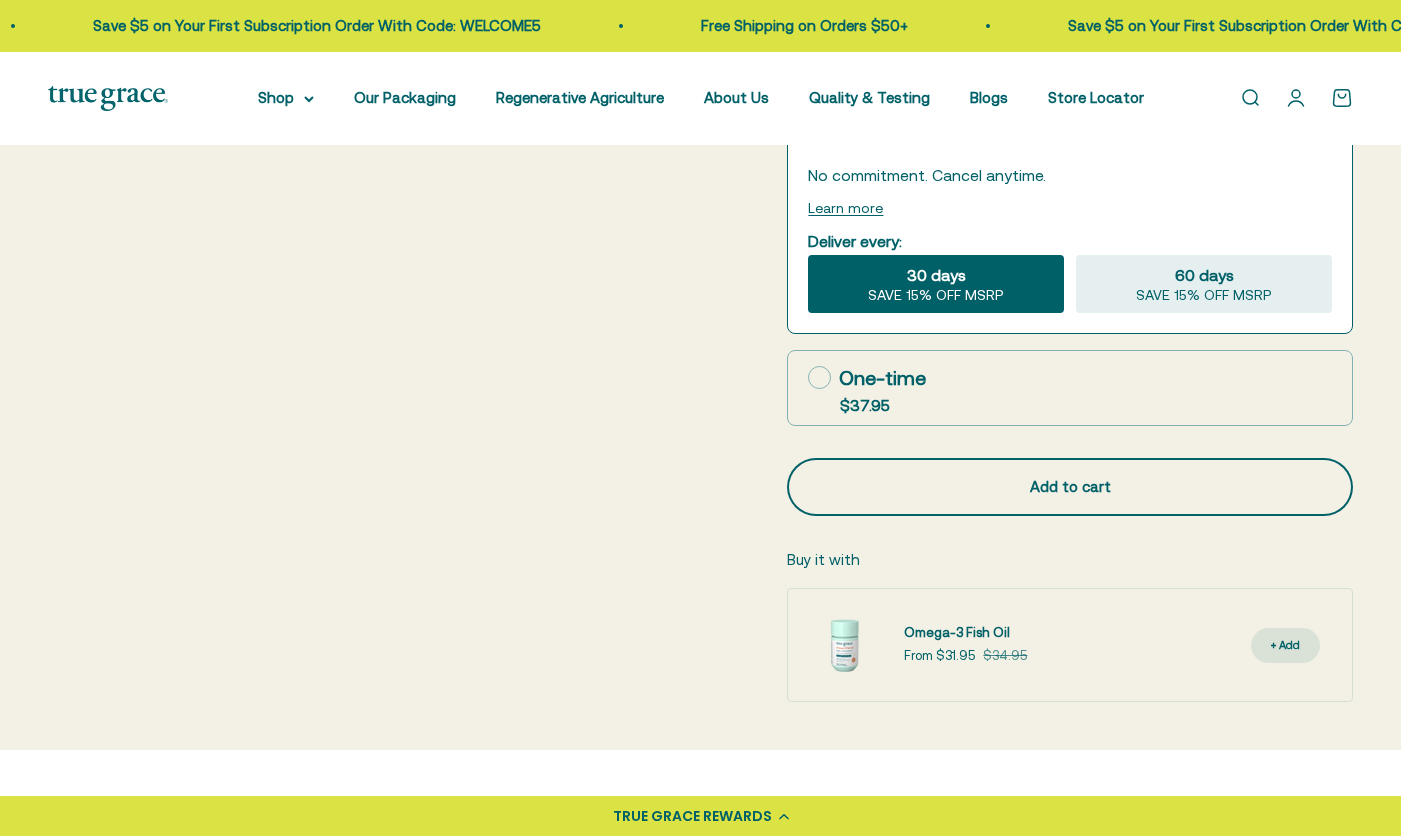 click on "Add to cart" at bounding box center [1070, 487] 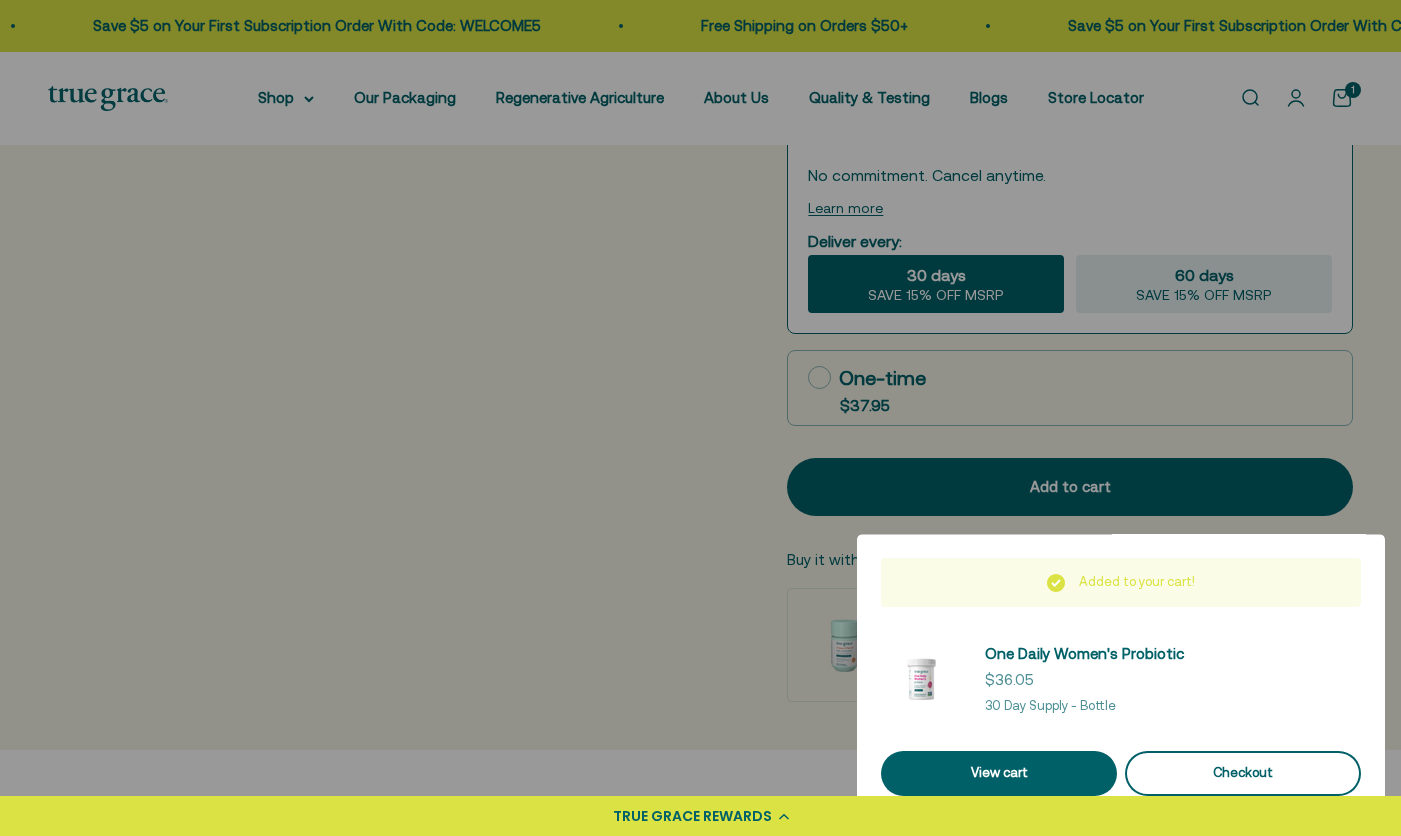 click on "Checkout" at bounding box center [1243, 773] 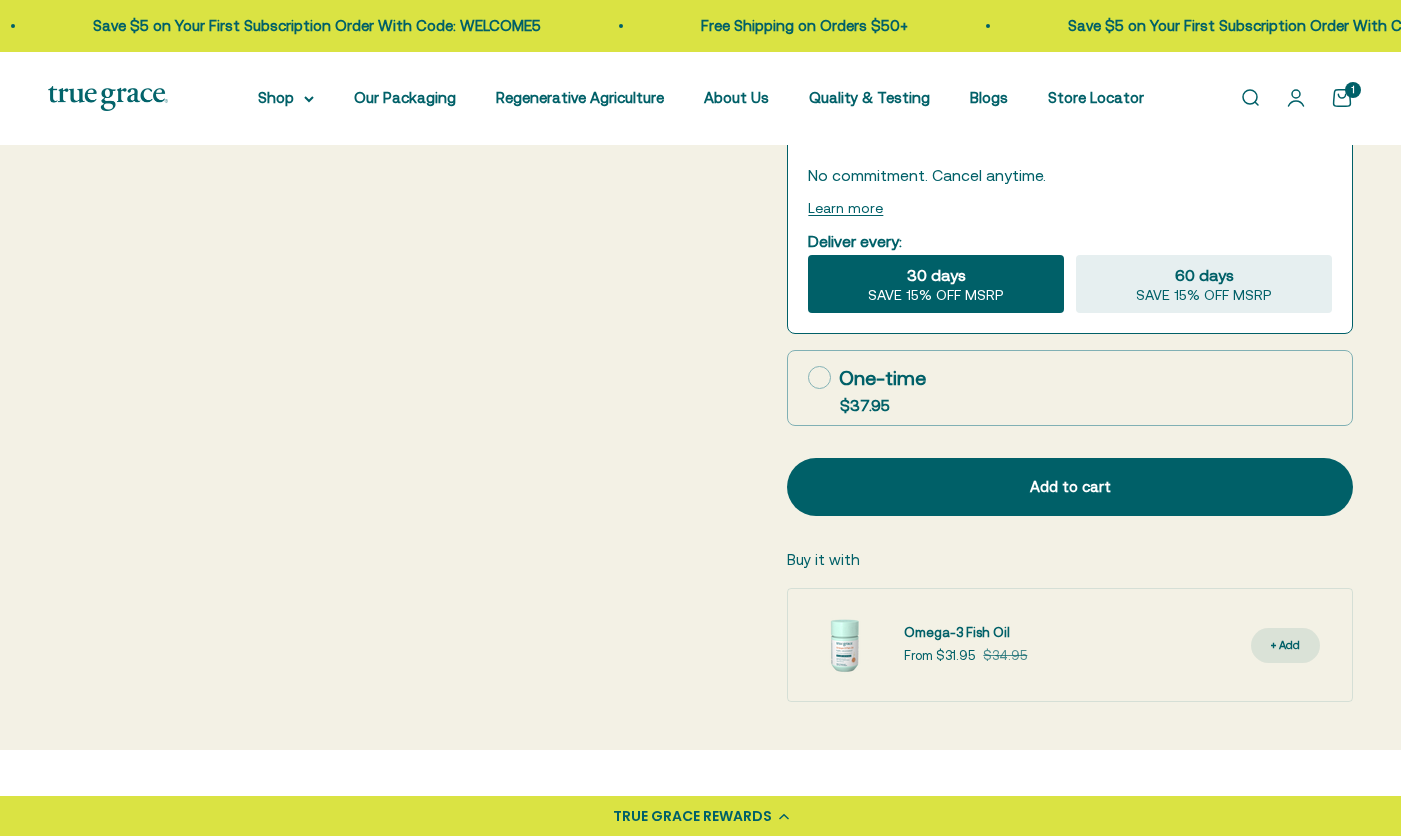 scroll, scrollTop: 826, scrollLeft: 0, axis: vertical 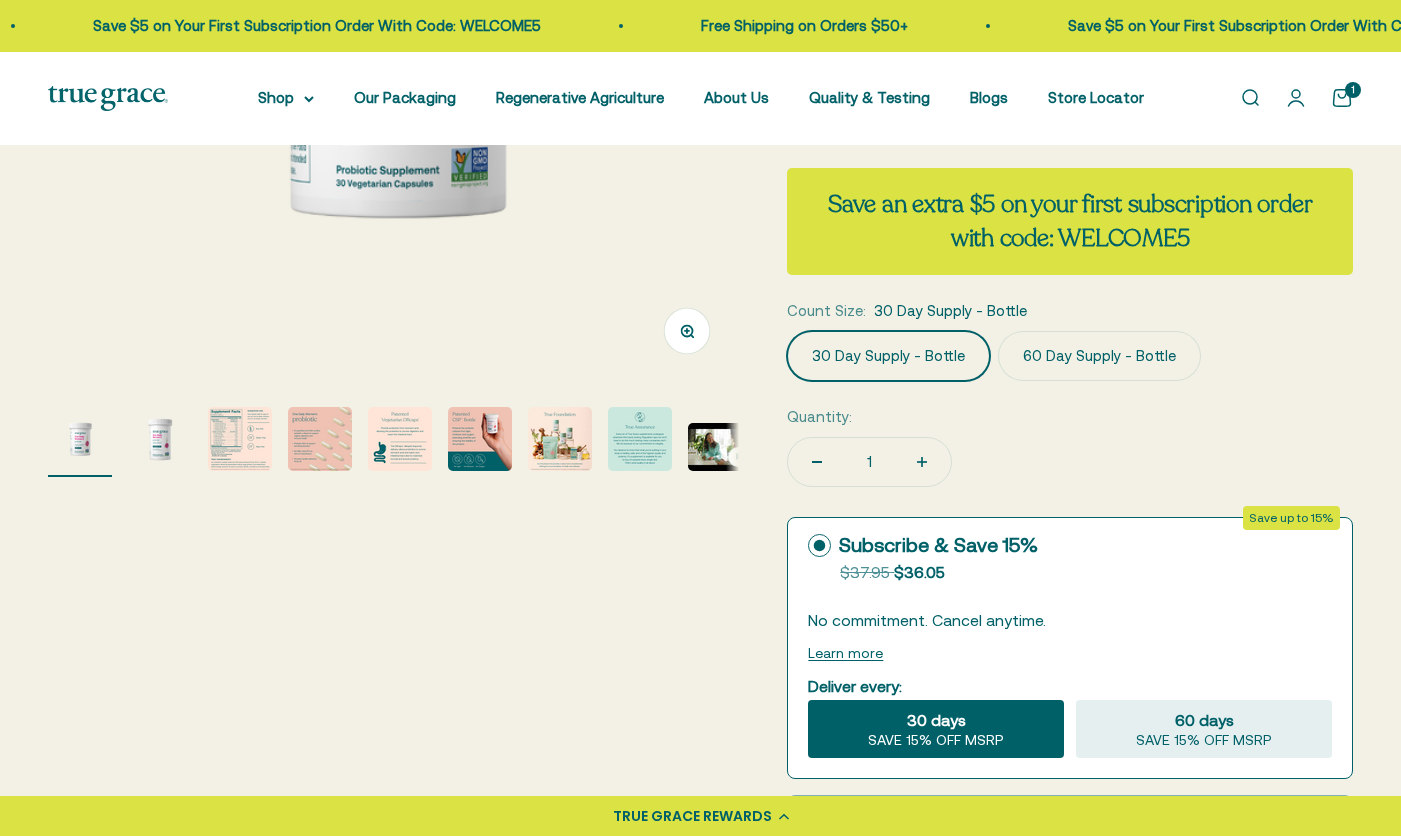 click on "Open cart
1" at bounding box center (1342, 98) 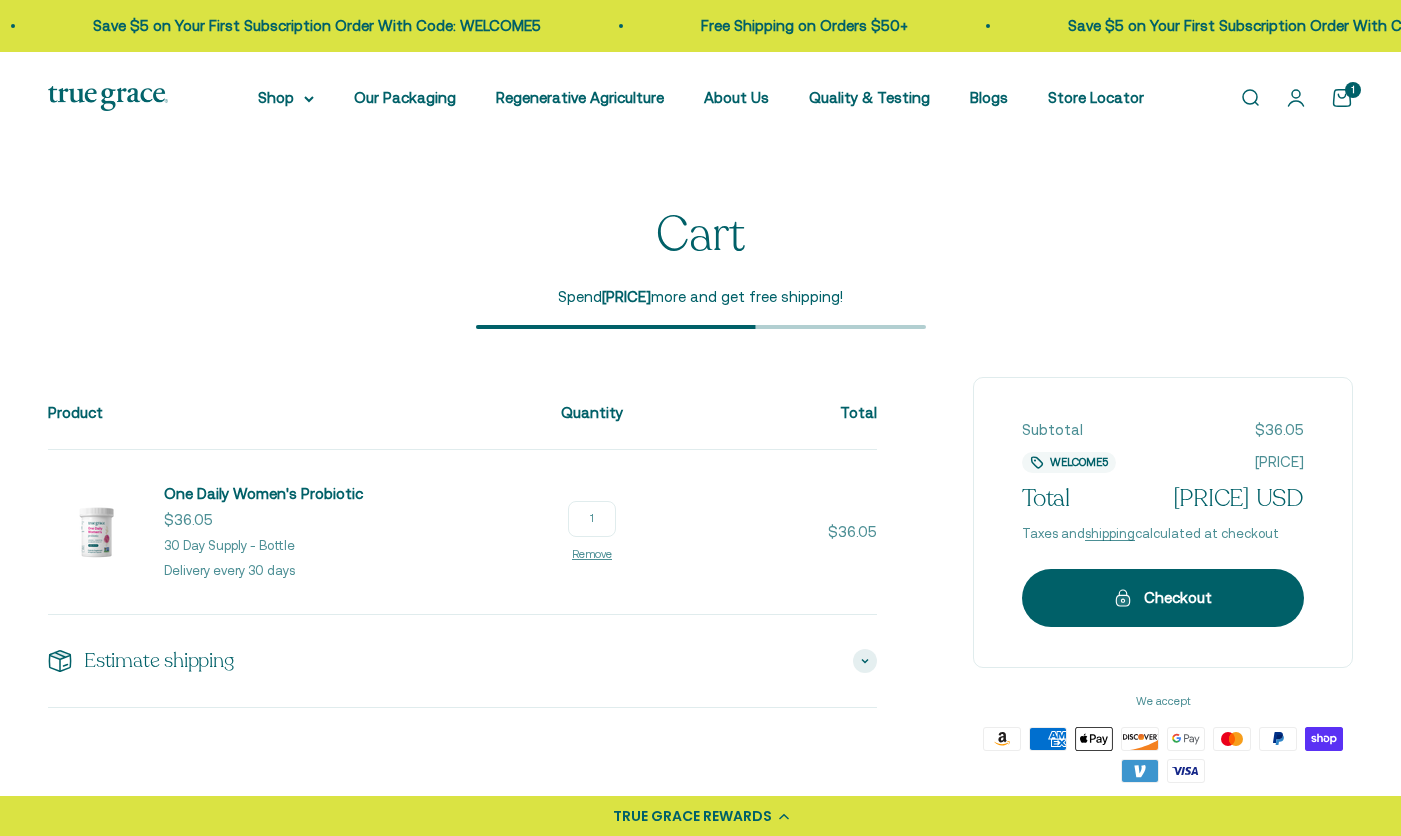 scroll, scrollTop: 0, scrollLeft: 0, axis: both 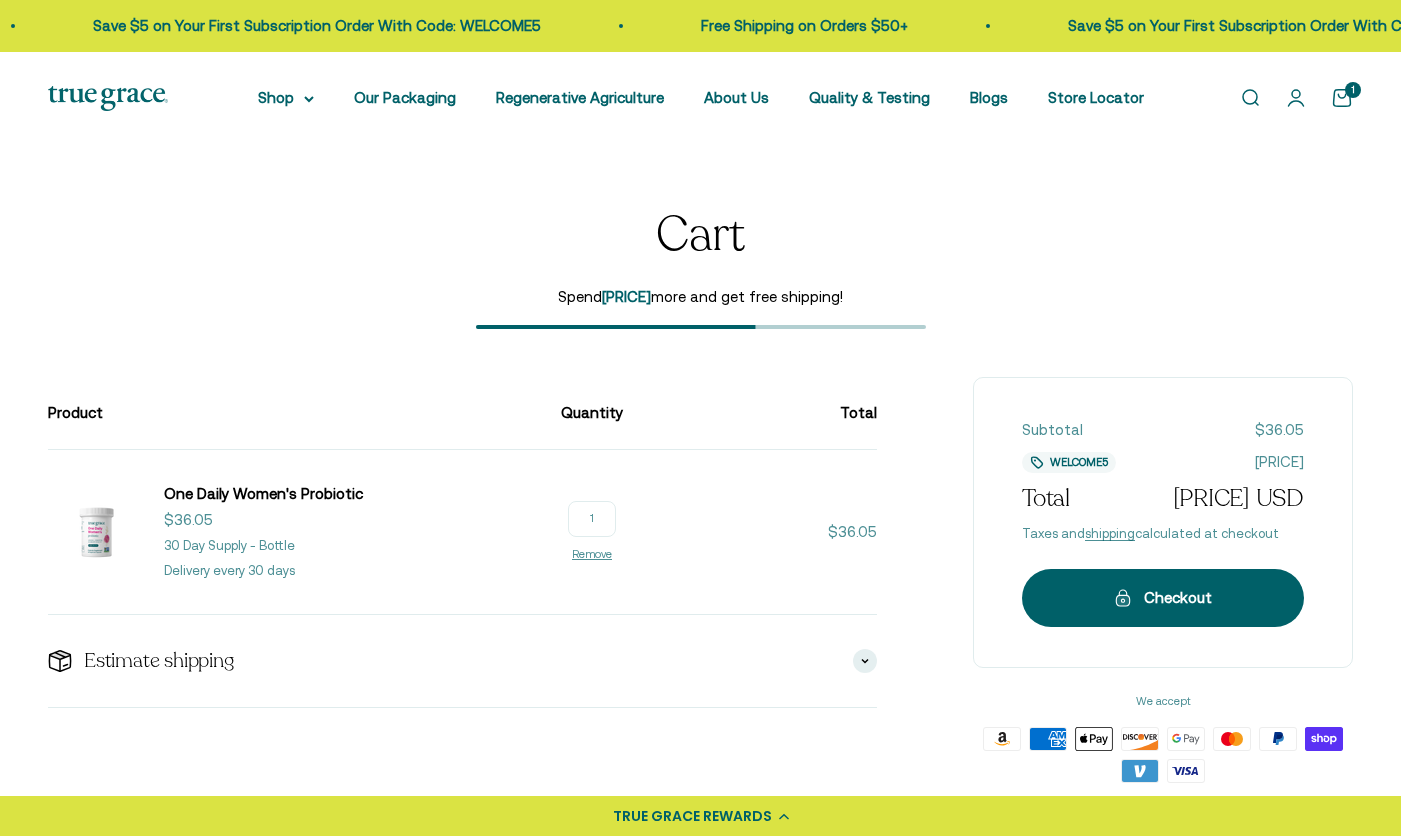 click on "Open account page" at bounding box center [1296, 98] 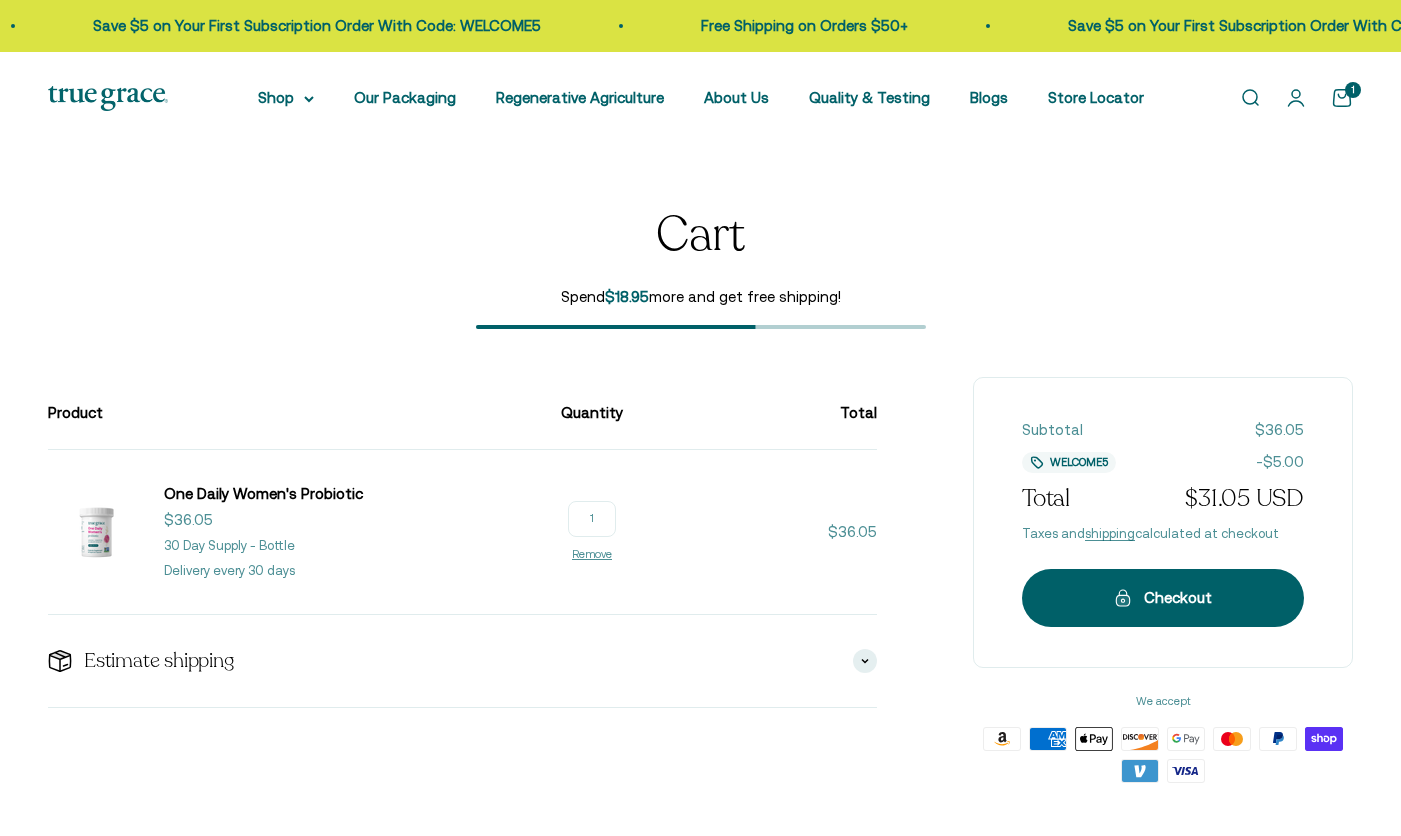 scroll, scrollTop: 0, scrollLeft: 0, axis: both 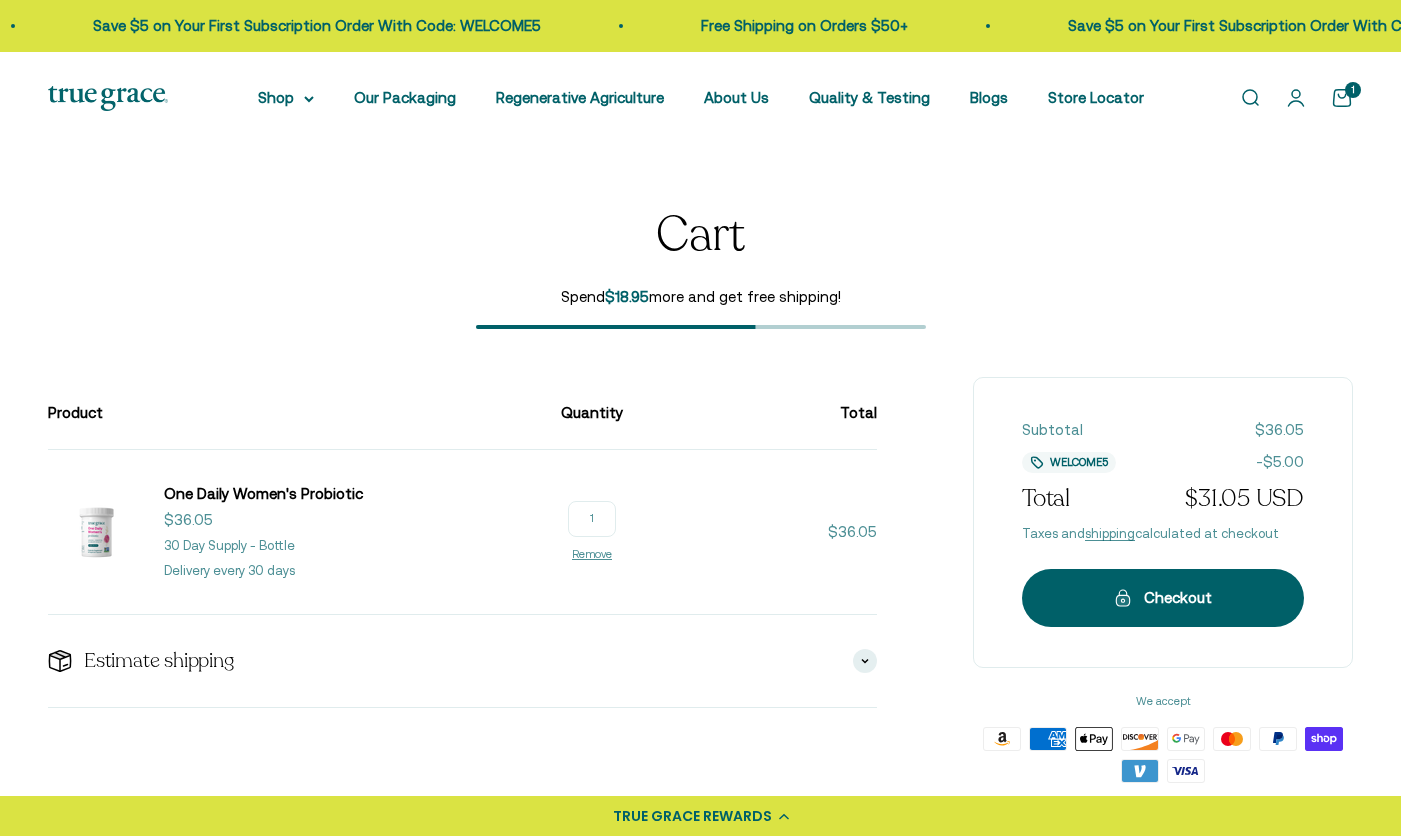 click on "Open search" at bounding box center (1250, 98) 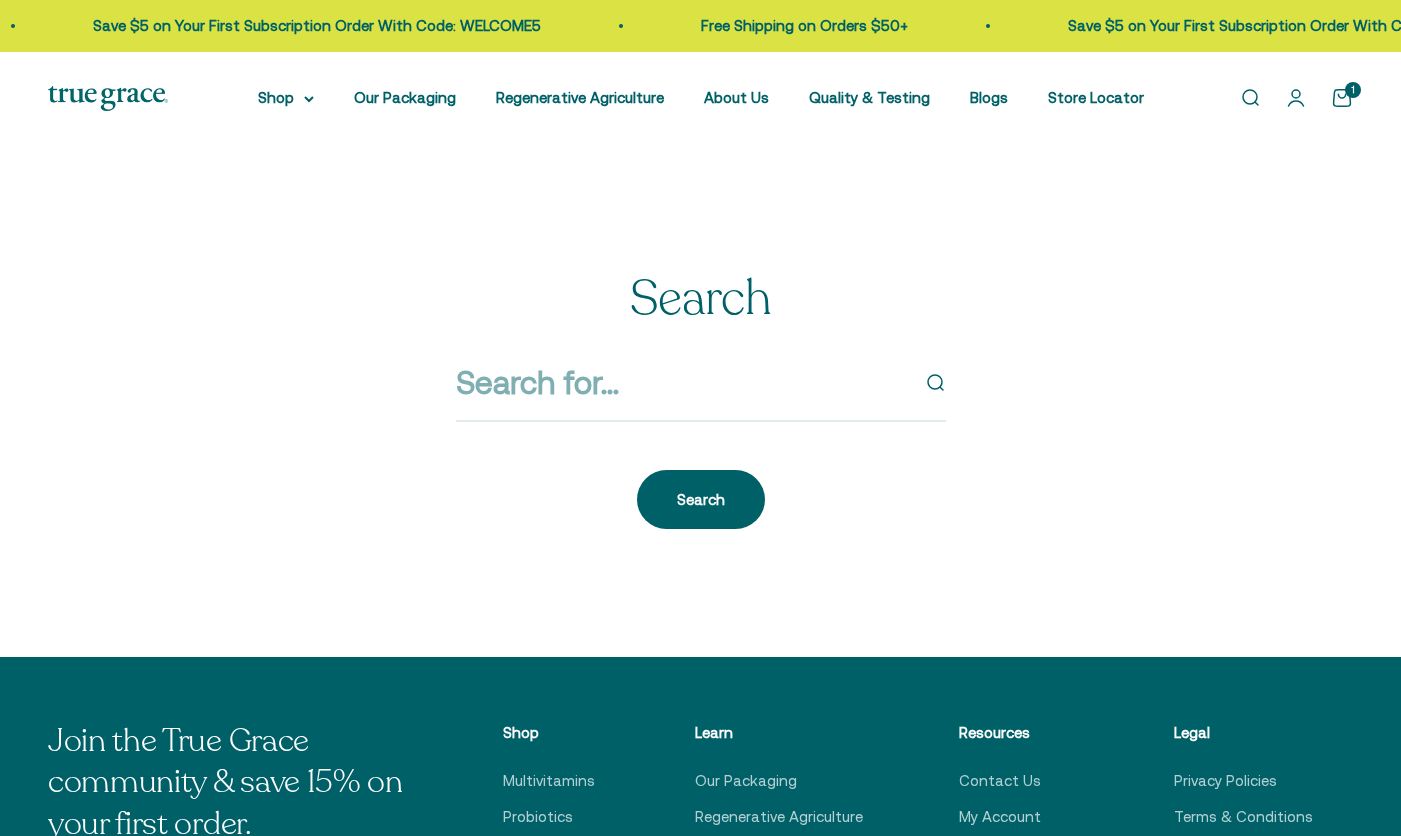 scroll, scrollTop: 0, scrollLeft: 0, axis: both 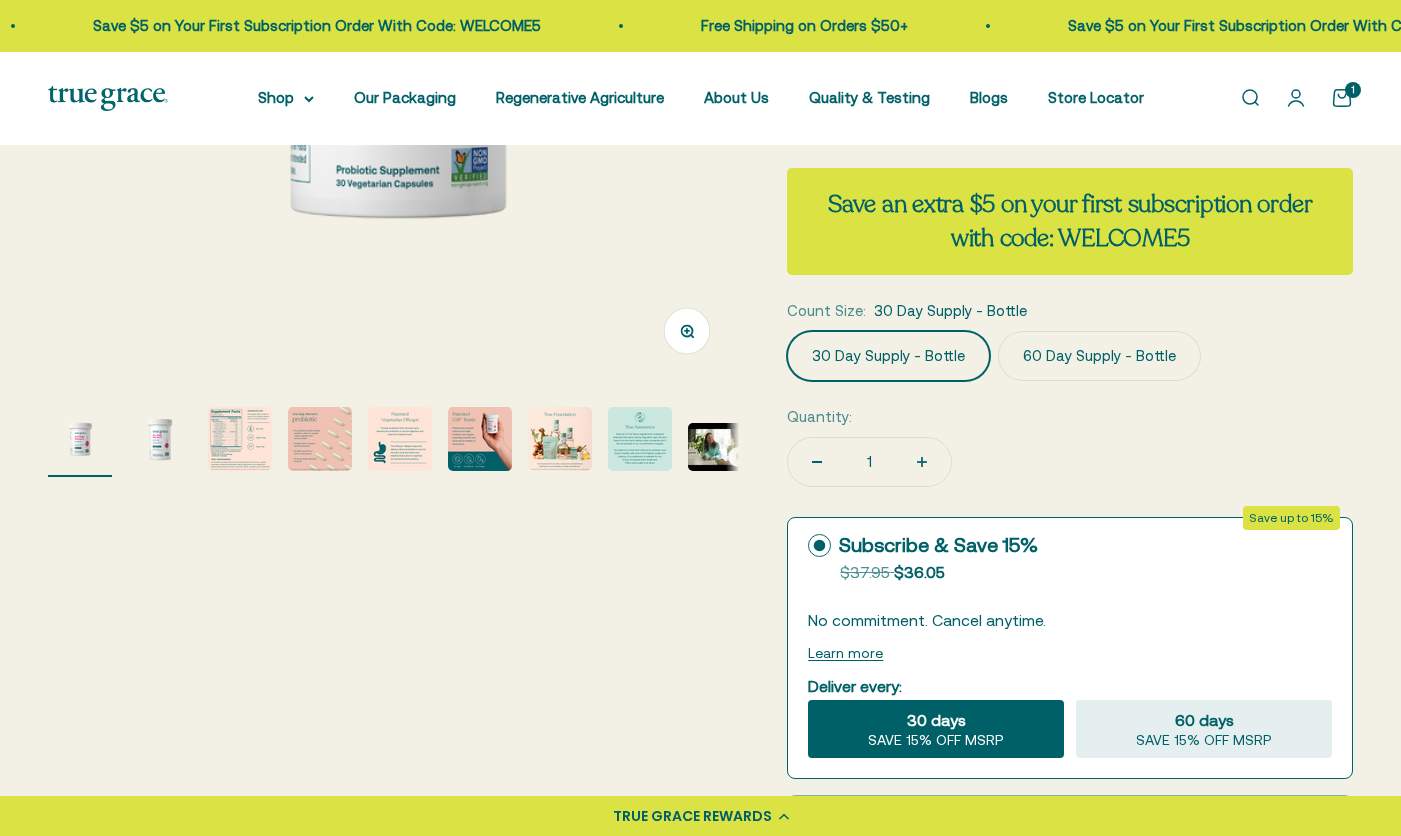 click 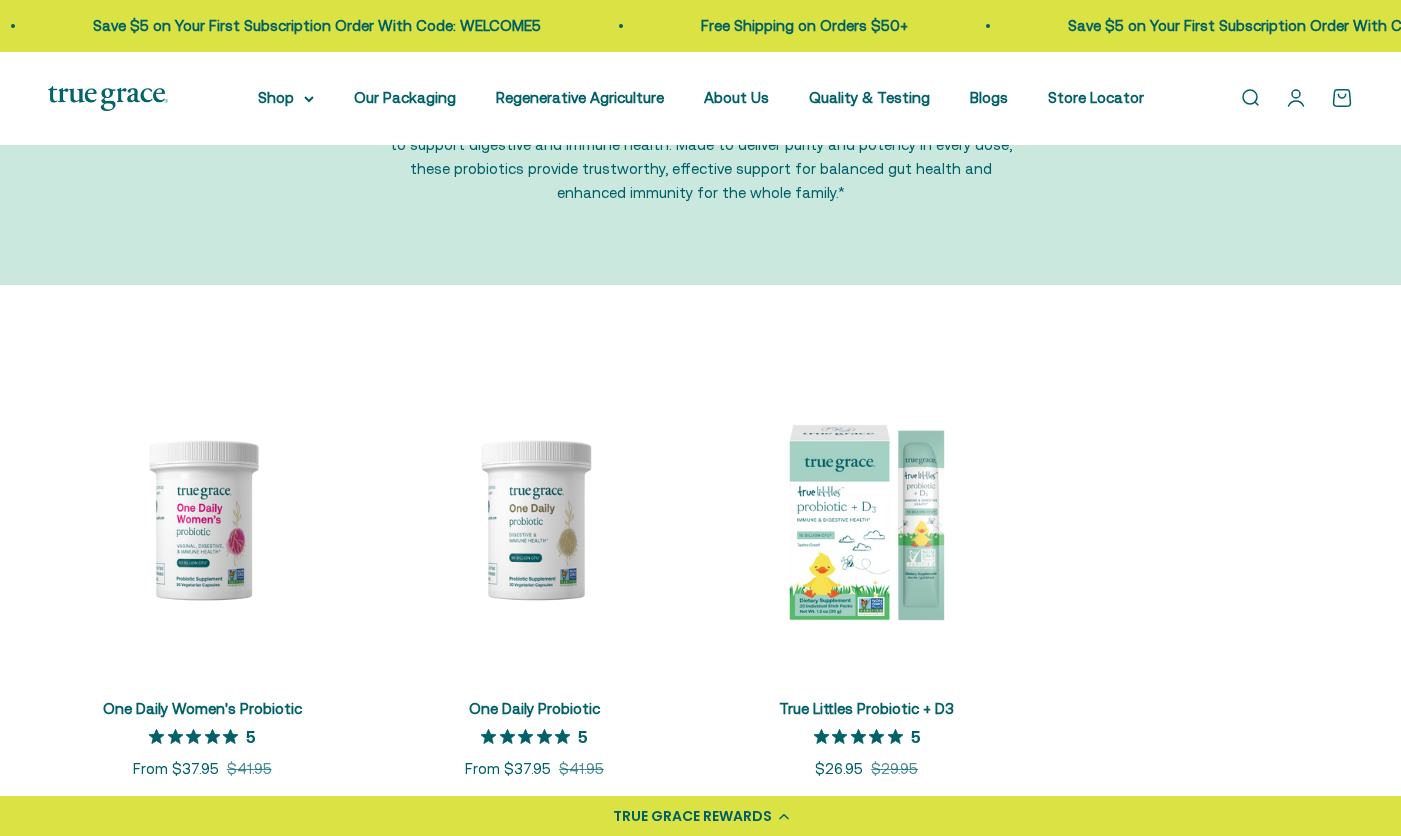 scroll, scrollTop: 0, scrollLeft: 0, axis: both 